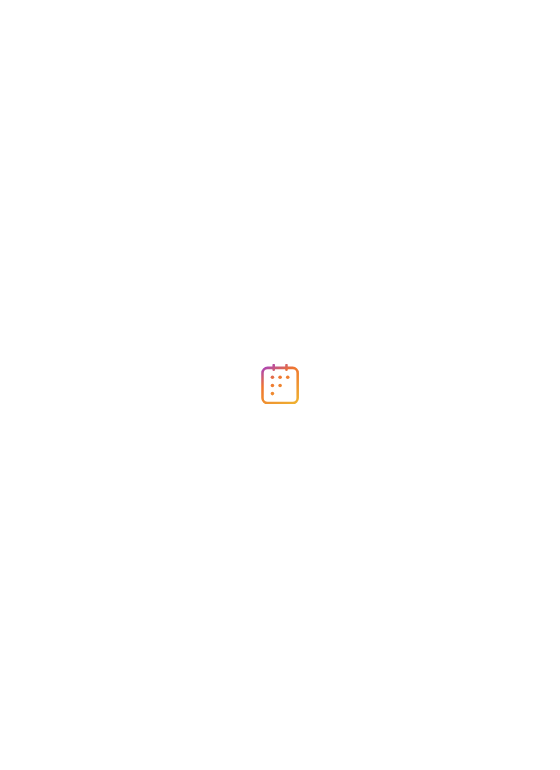 scroll, scrollTop: 0, scrollLeft: 0, axis: both 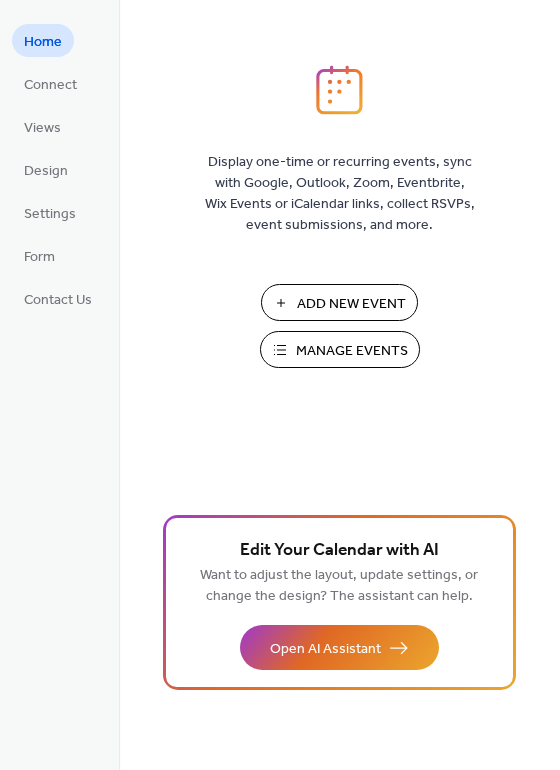 click on "Manage Events" at bounding box center [352, 351] 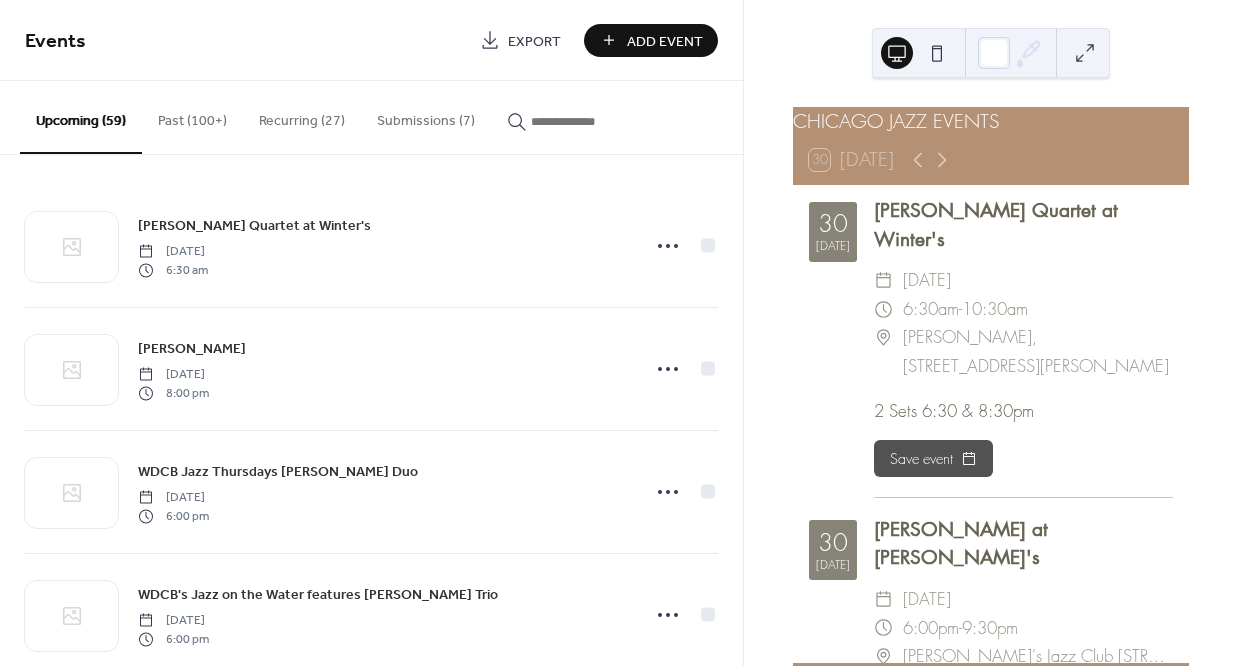 scroll, scrollTop: 0, scrollLeft: 0, axis: both 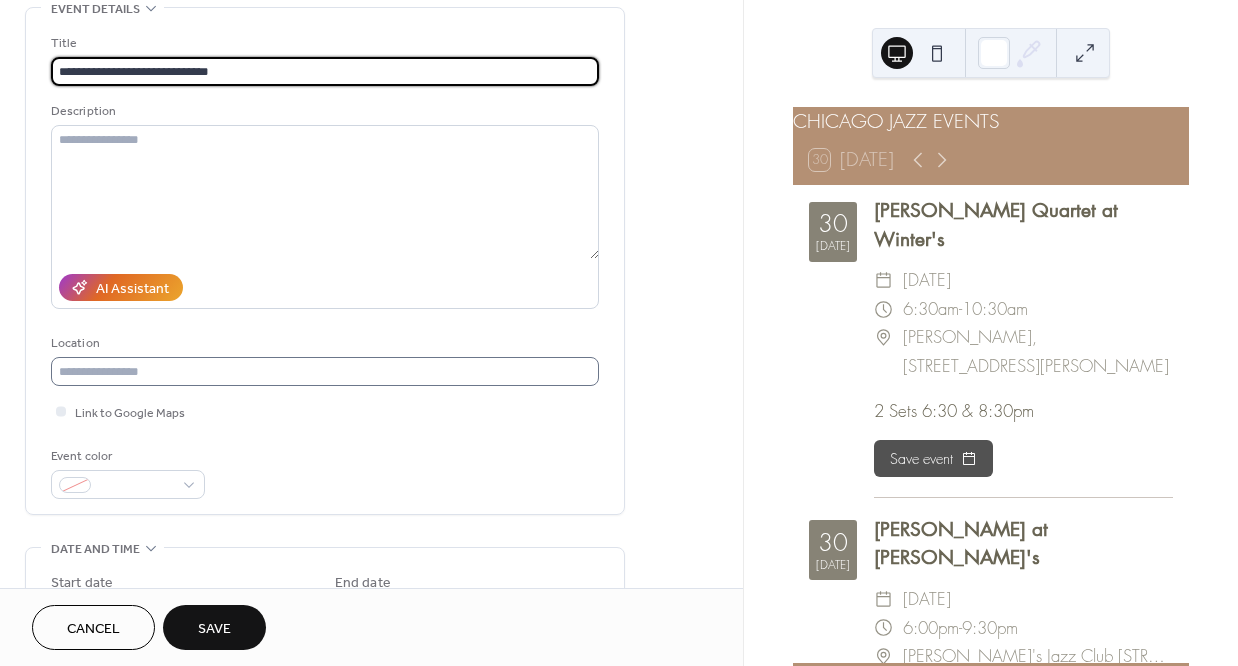 type on "**********" 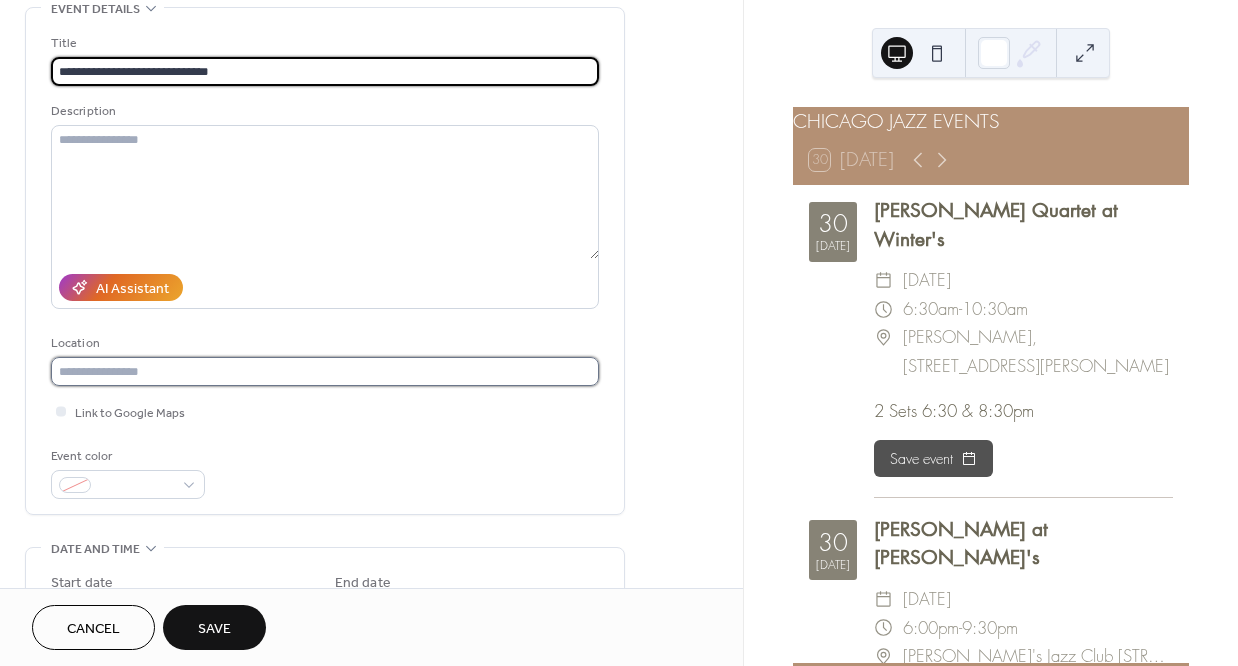 click at bounding box center (325, 371) 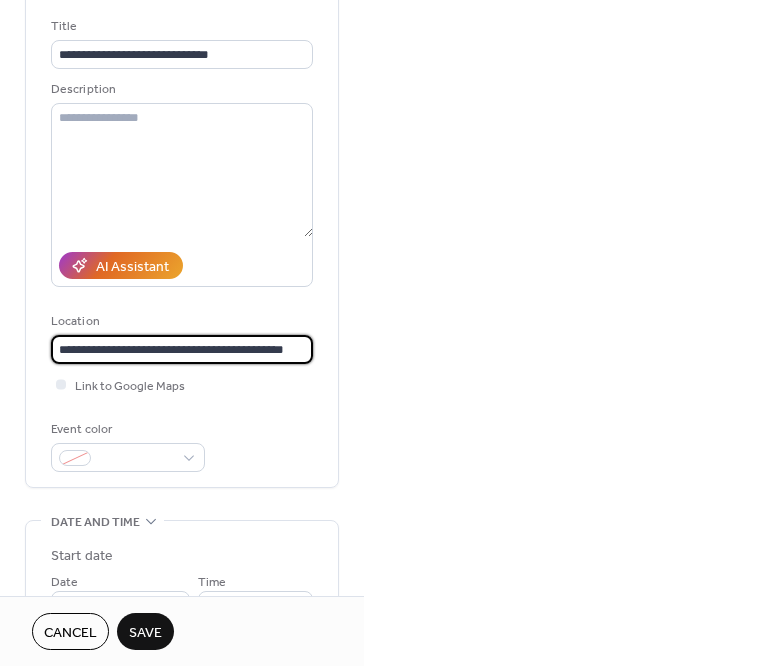 scroll, scrollTop: 264, scrollLeft: 0, axis: vertical 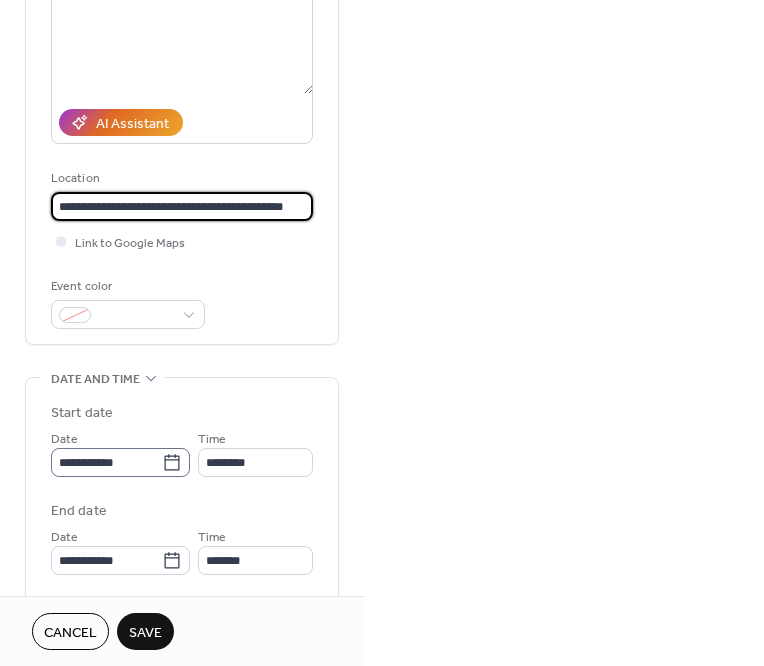 type on "**********" 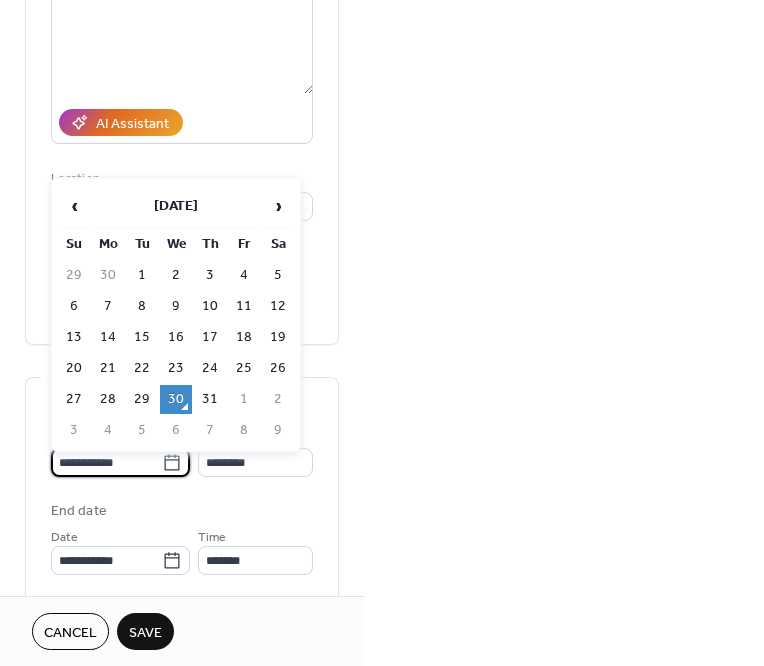 click on "**********" at bounding box center (106, 462) 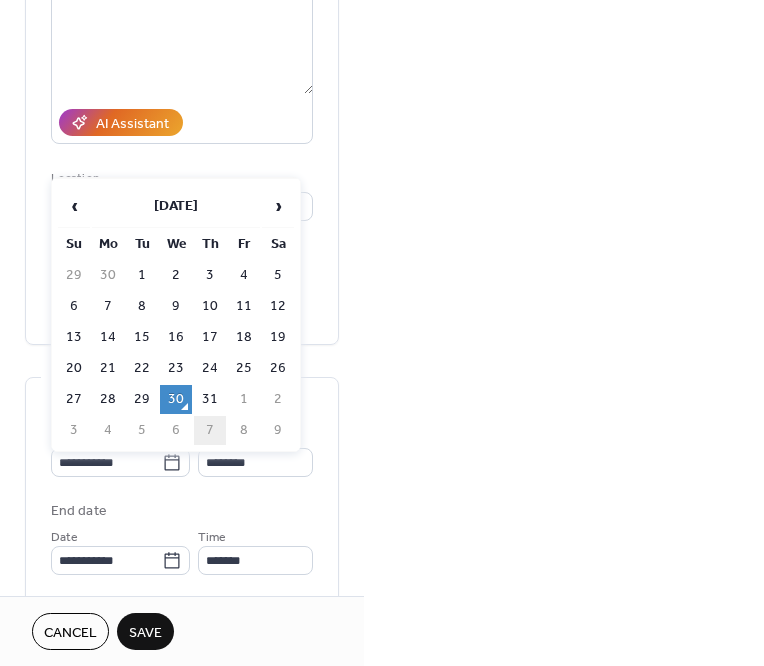 click on "7" at bounding box center [210, 430] 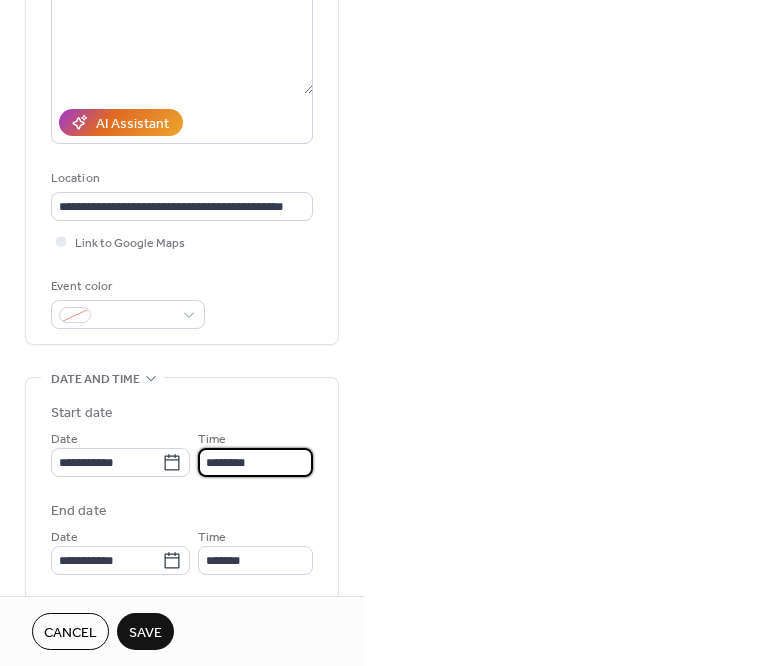 click on "********" at bounding box center (255, 462) 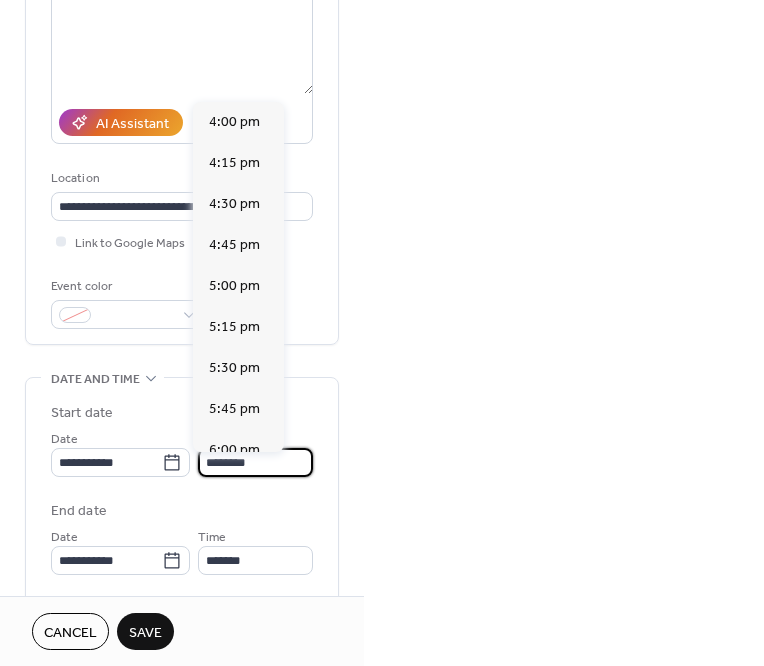 scroll, scrollTop: 2846, scrollLeft: 0, axis: vertical 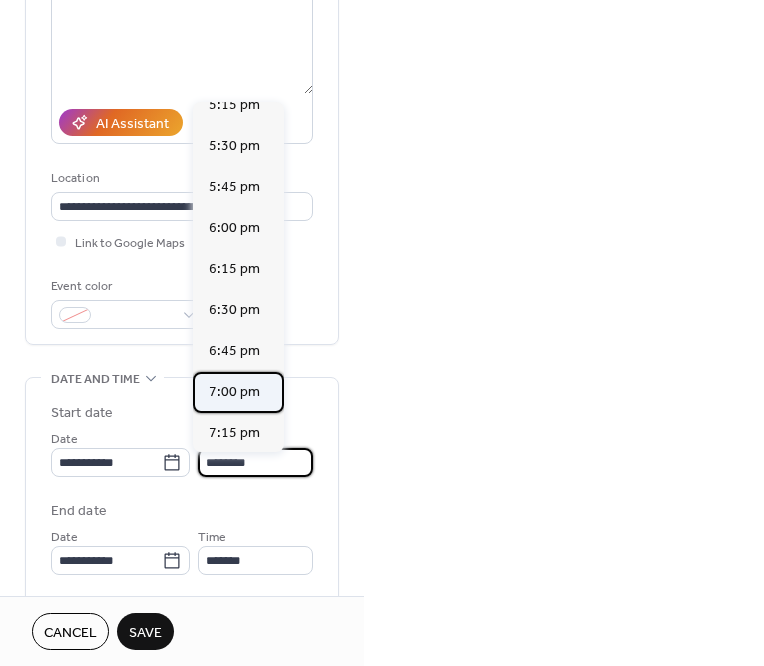 click on "7:00 pm" at bounding box center (234, 392) 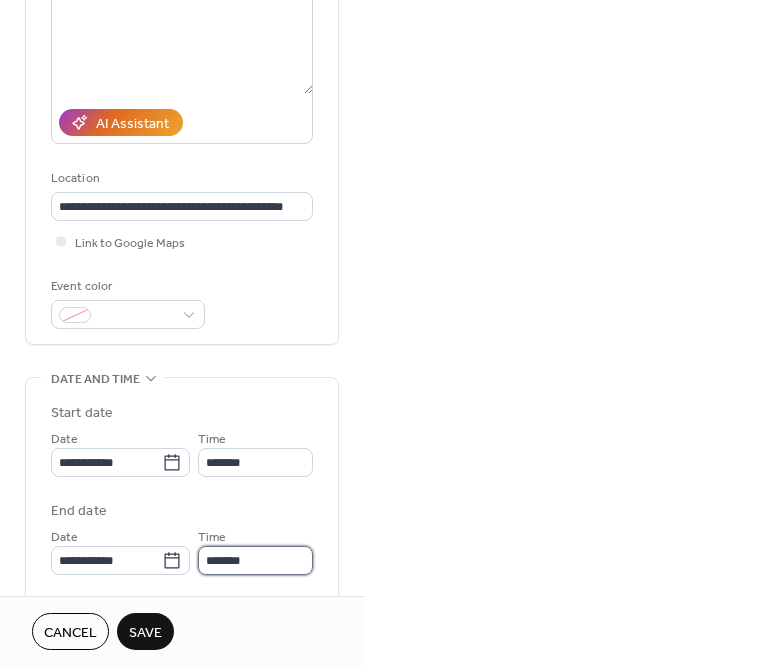 click on "*******" at bounding box center [255, 560] 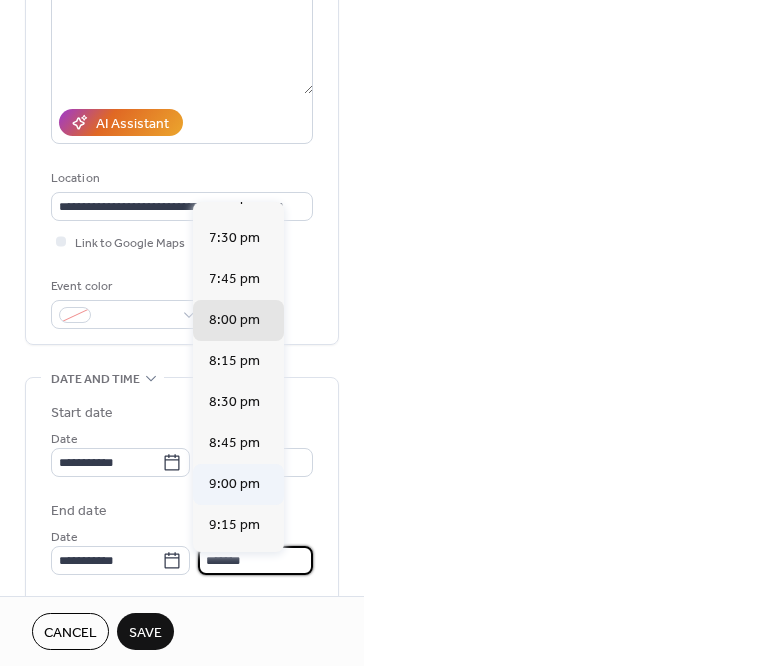 scroll, scrollTop: 189, scrollLeft: 0, axis: vertical 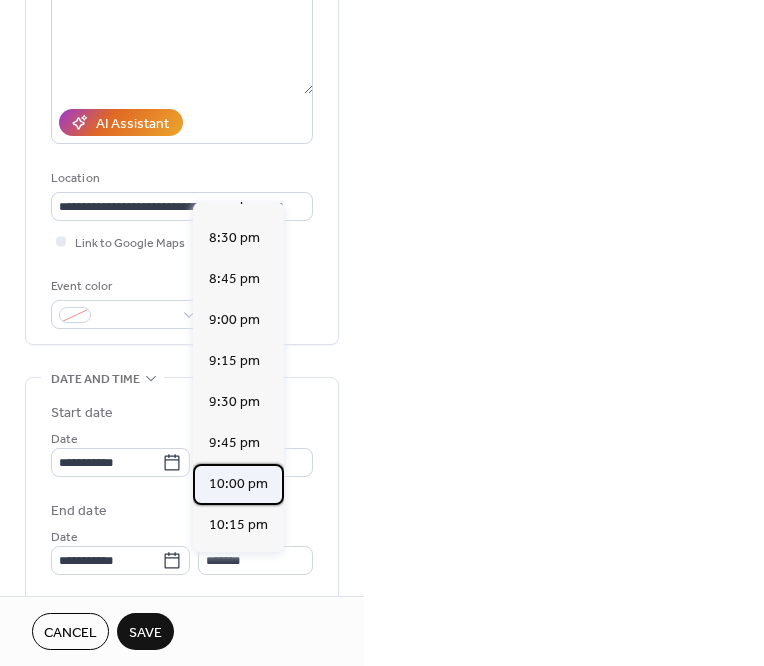 click on "10:00 pm" at bounding box center (238, 484) 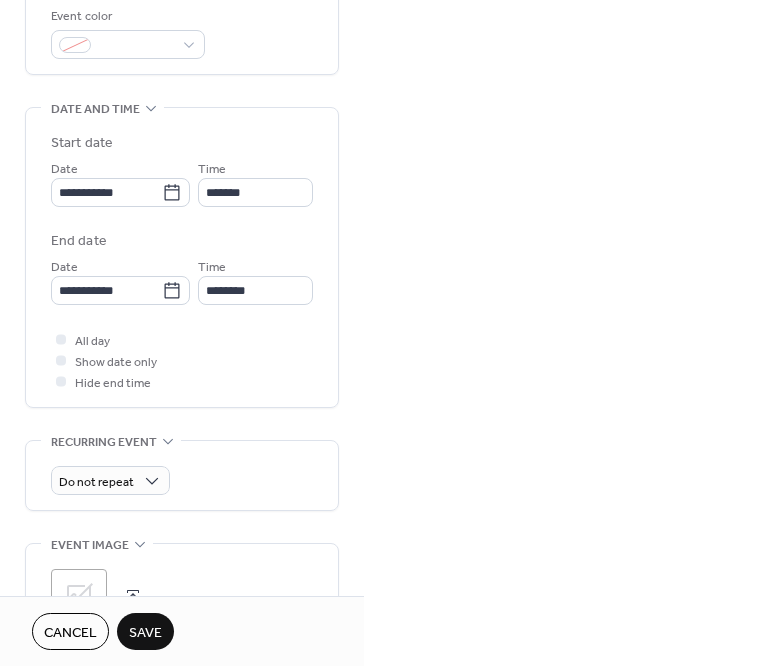 scroll, scrollTop: 586, scrollLeft: 0, axis: vertical 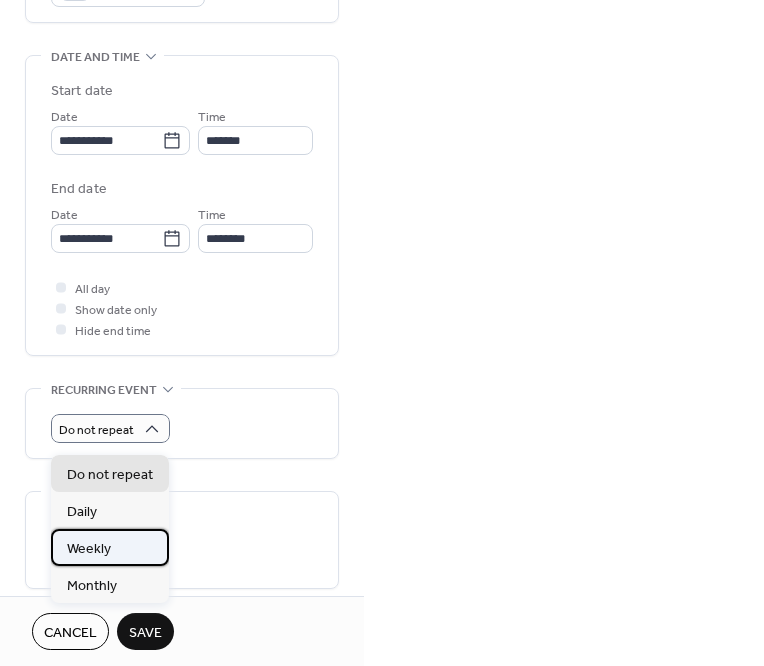 click on "Weekly" at bounding box center [89, 549] 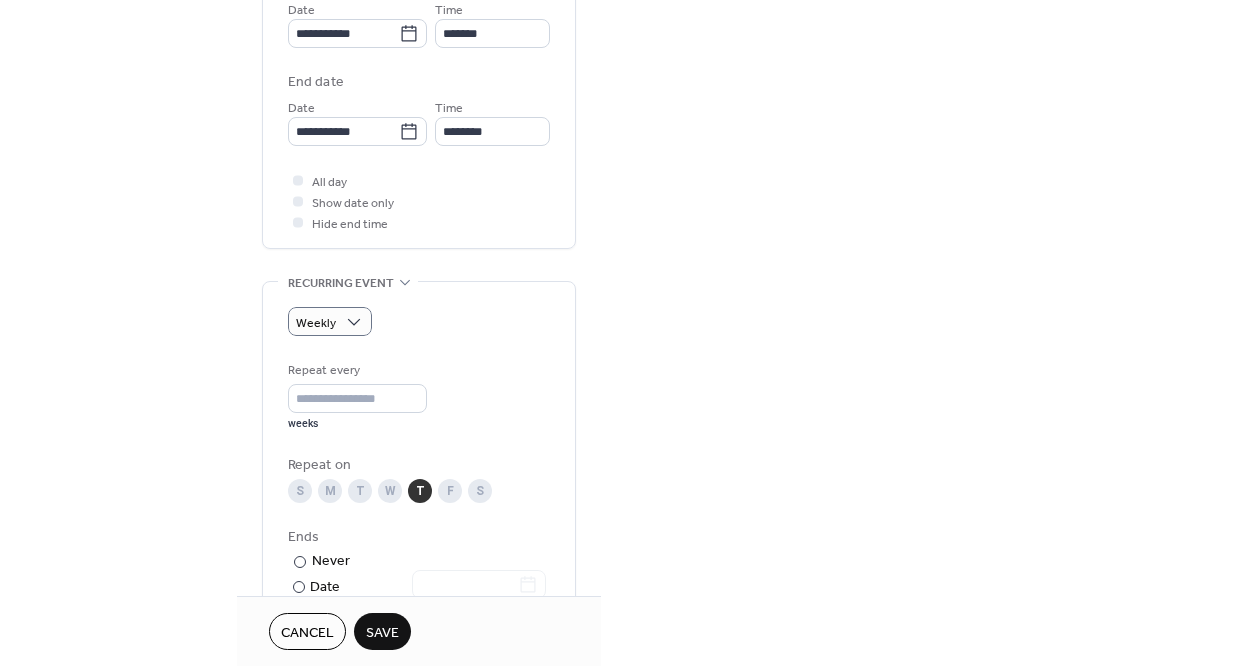 scroll, scrollTop: 753, scrollLeft: 0, axis: vertical 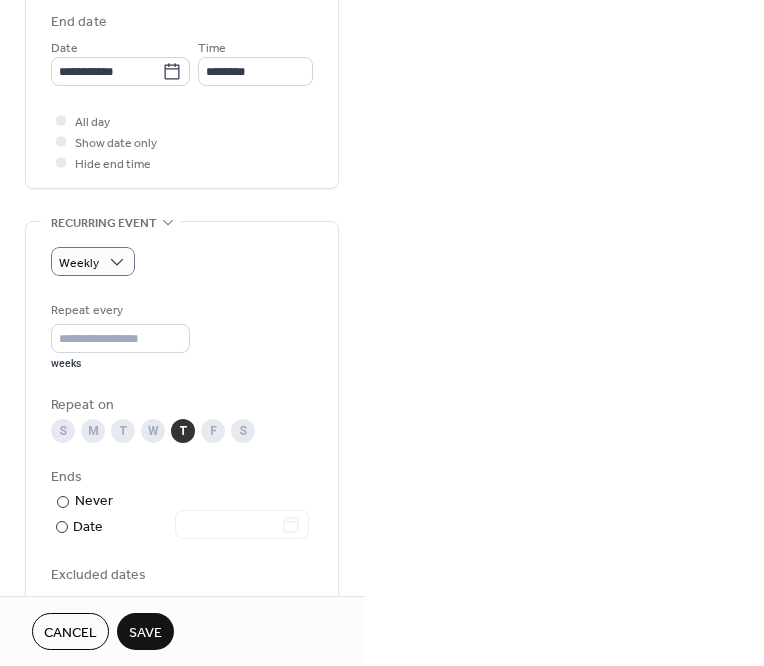 click on "Save" at bounding box center (145, 633) 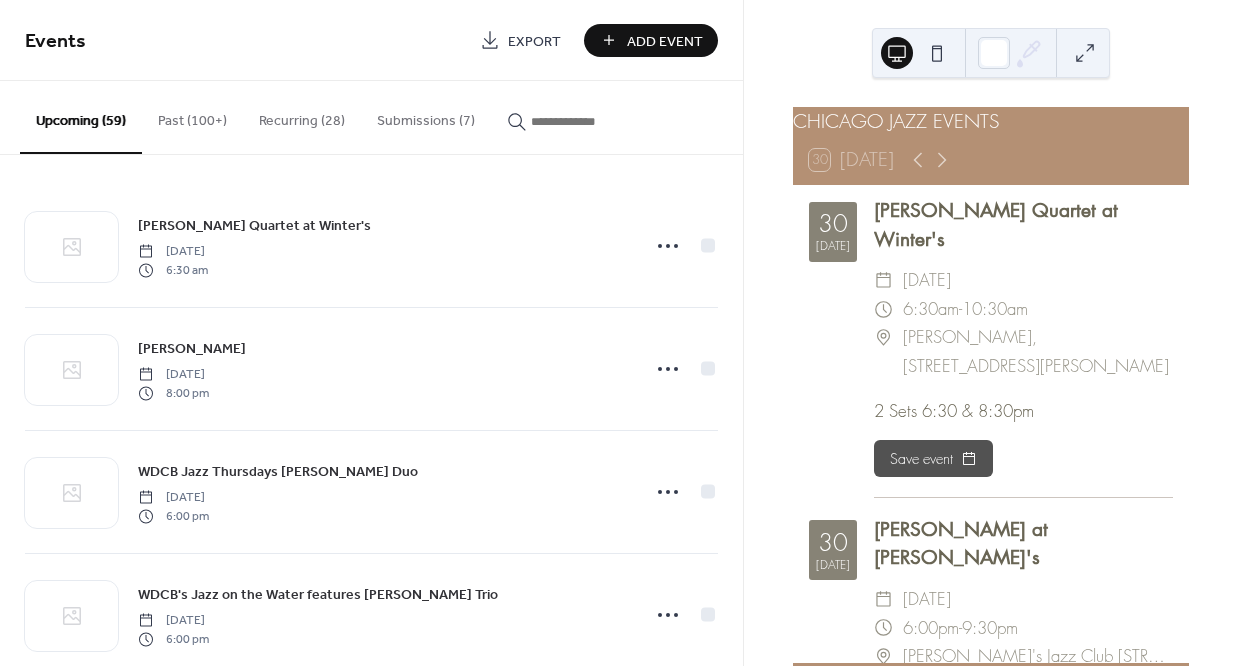 click on "Add Event" at bounding box center (665, 41) 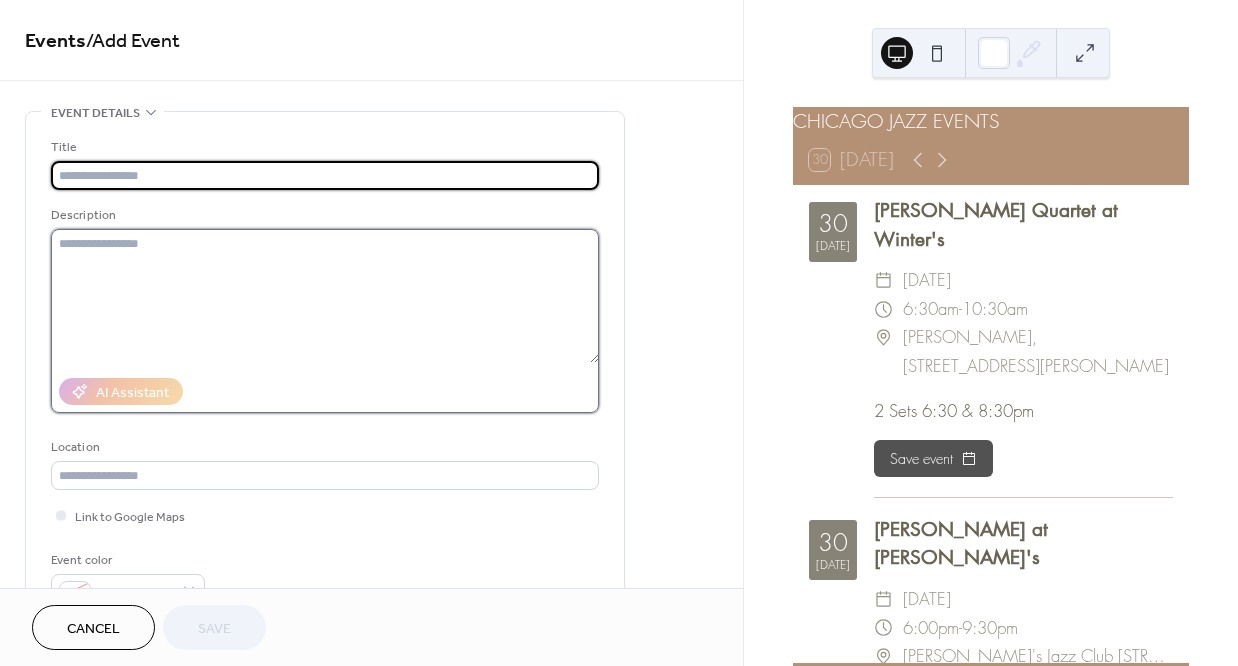 click at bounding box center (325, 296) 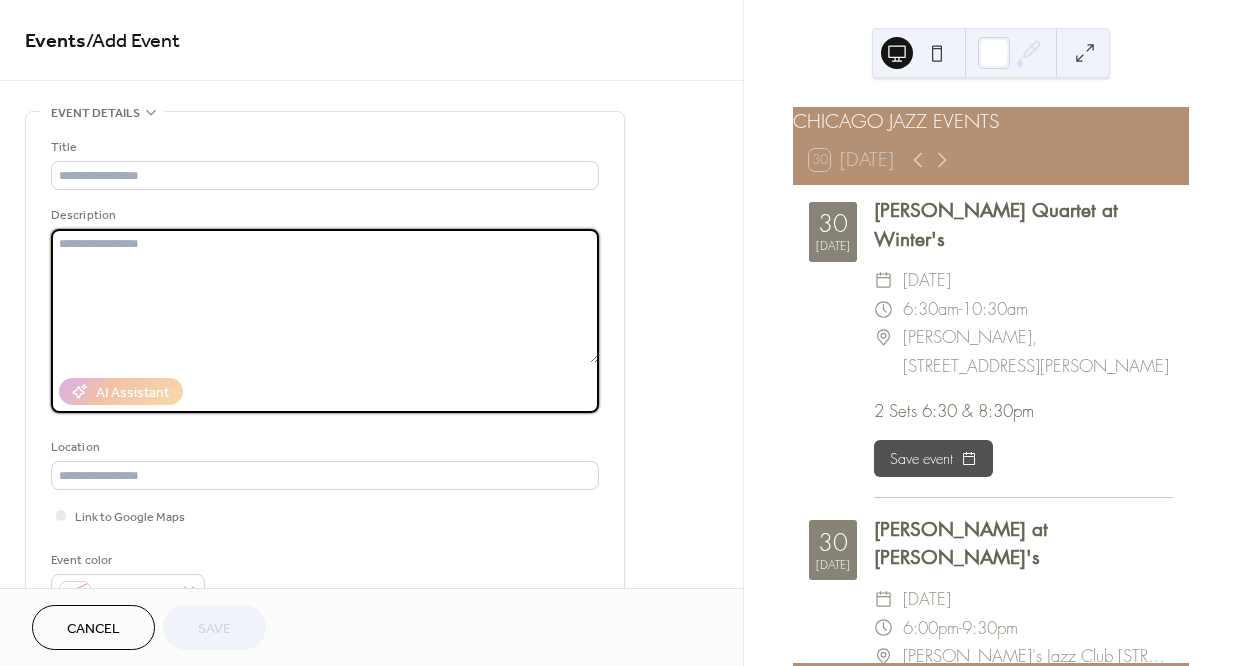paste on "**********" 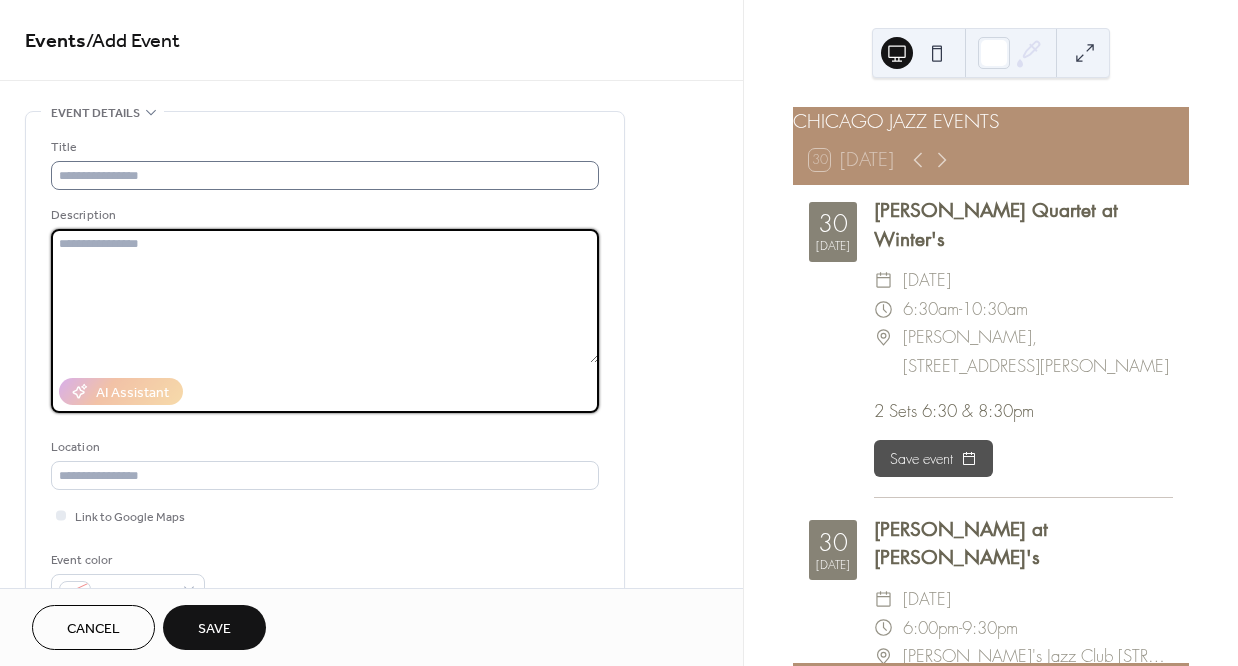 paste on "**********" 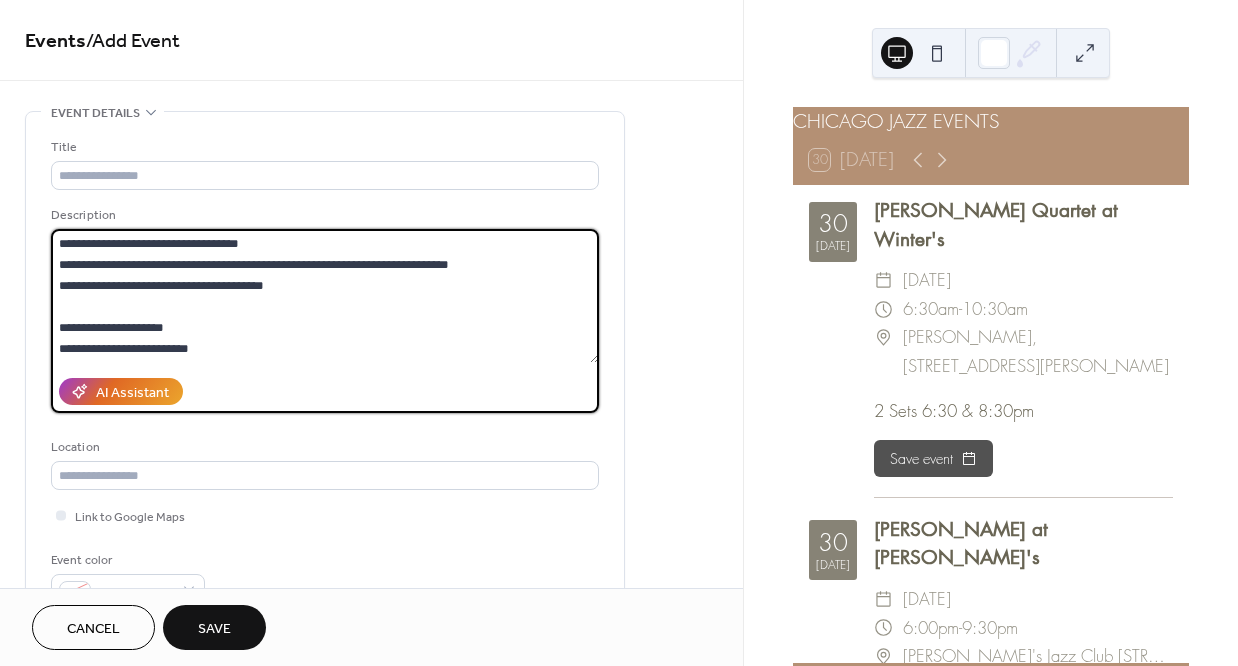 scroll, scrollTop: 126, scrollLeft: 0, axis: vertical 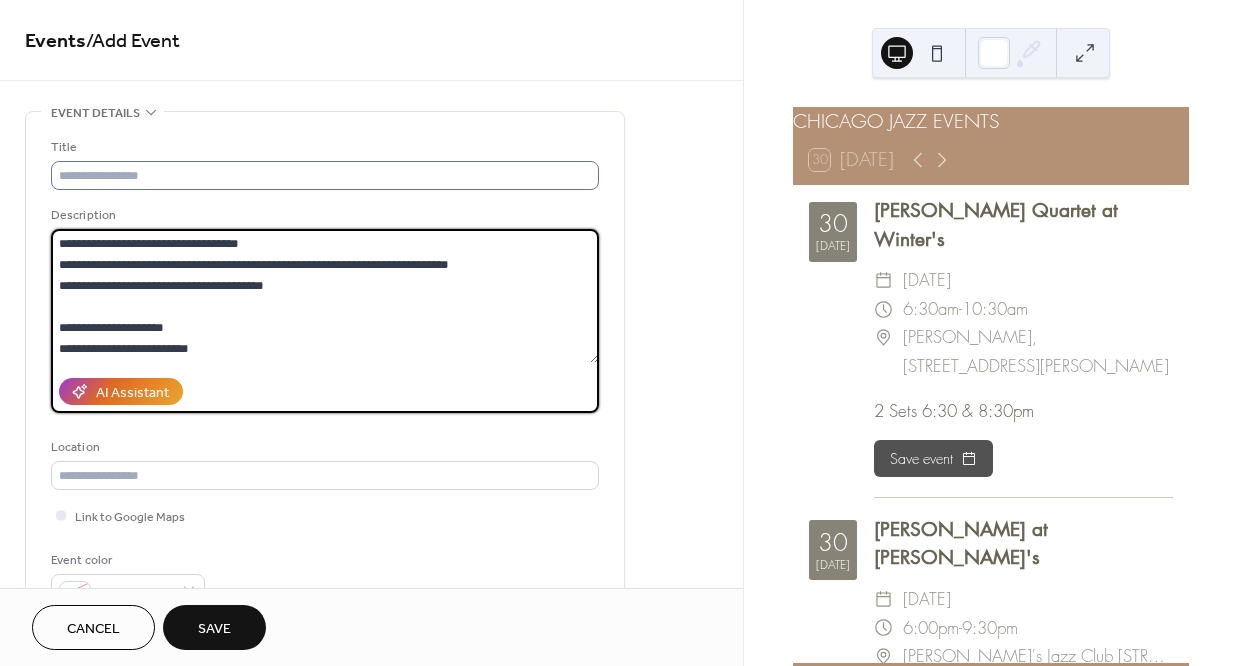 type on "**********" 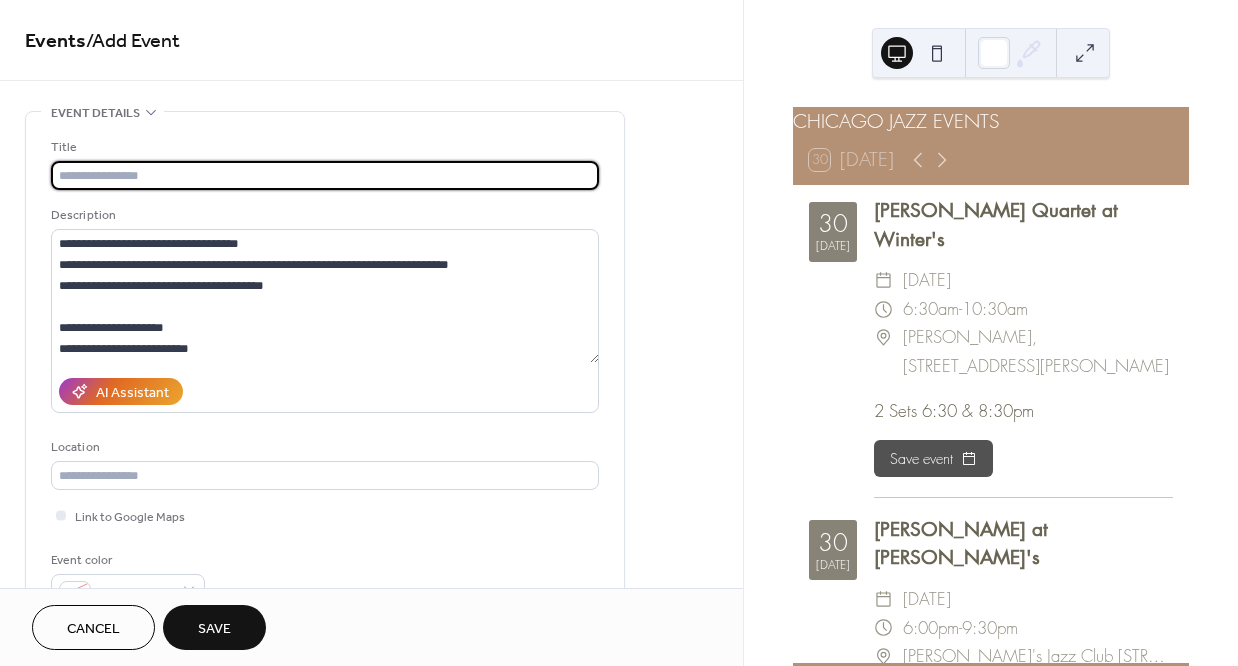 click at bounding box center (325, 175) 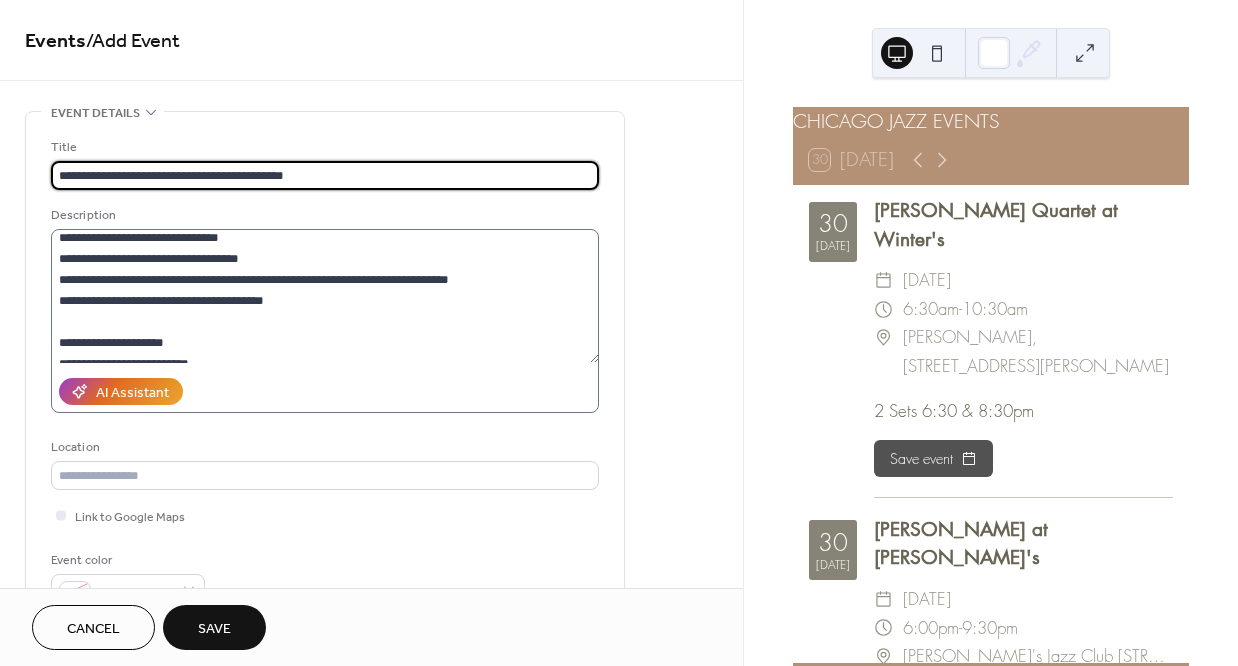 scroll, scrollTop: 119, scrollLeft: 0, axis: vertical 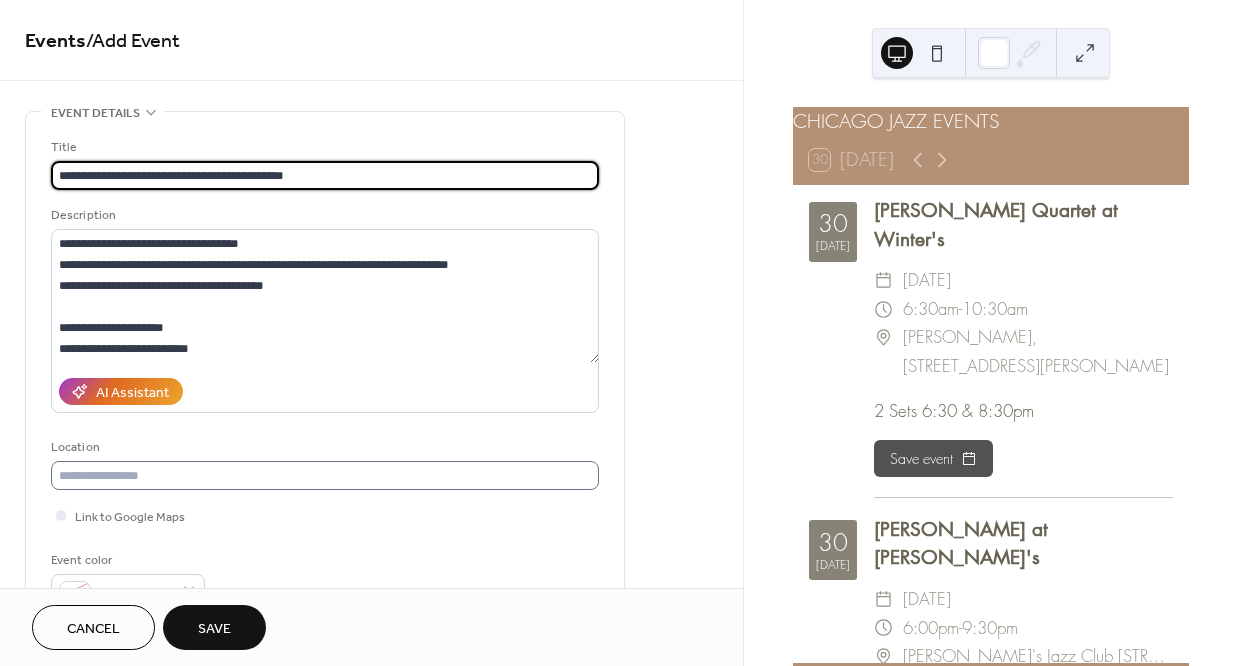 type on "**********" 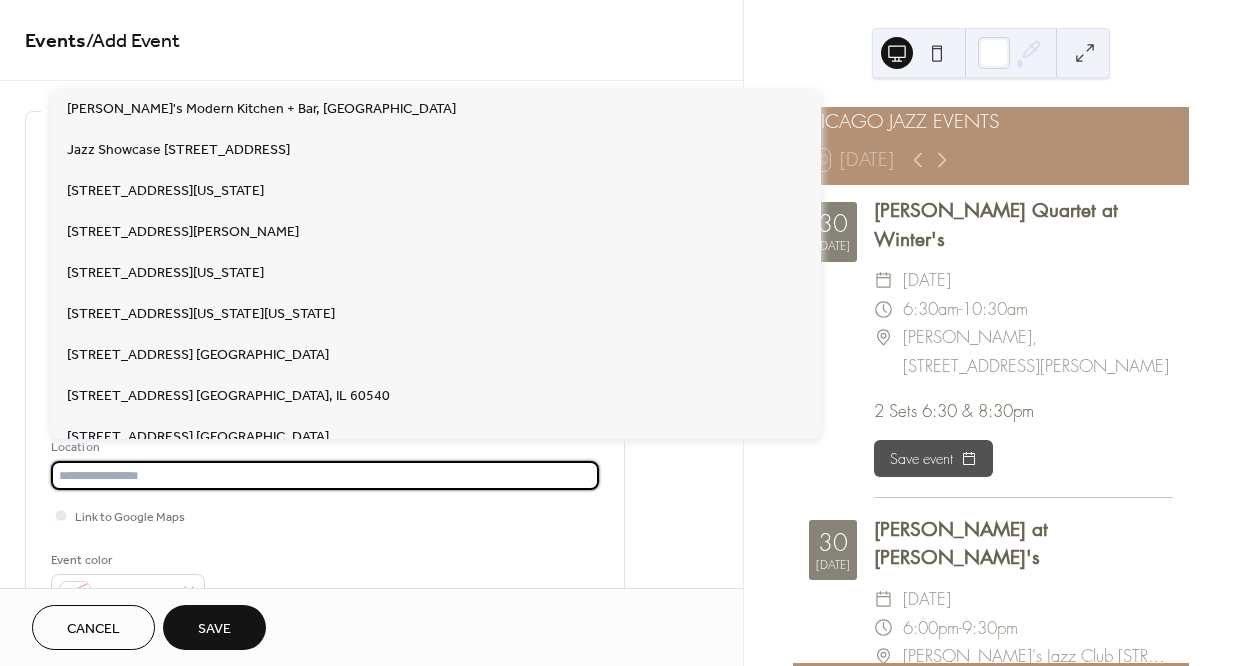 click at bounding box center [325, 475] 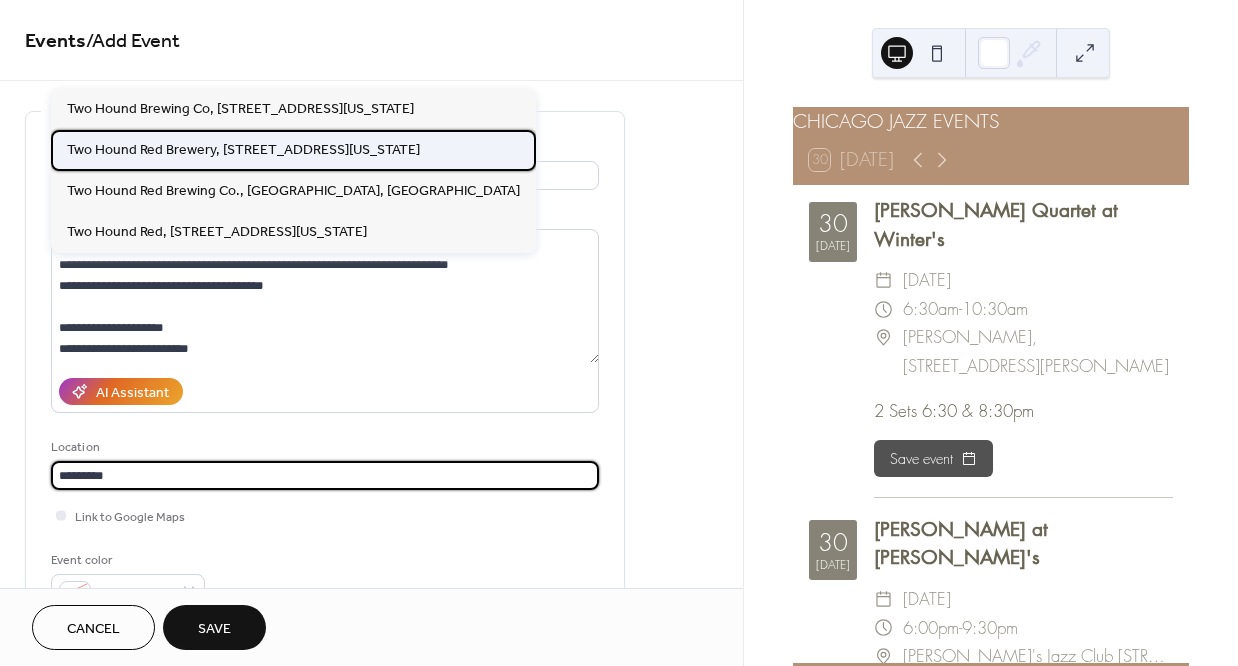 click on "Two Hound Red Brewery, [STREET_ADDRESS][US_STATE]" at bounding box center (243, 150) 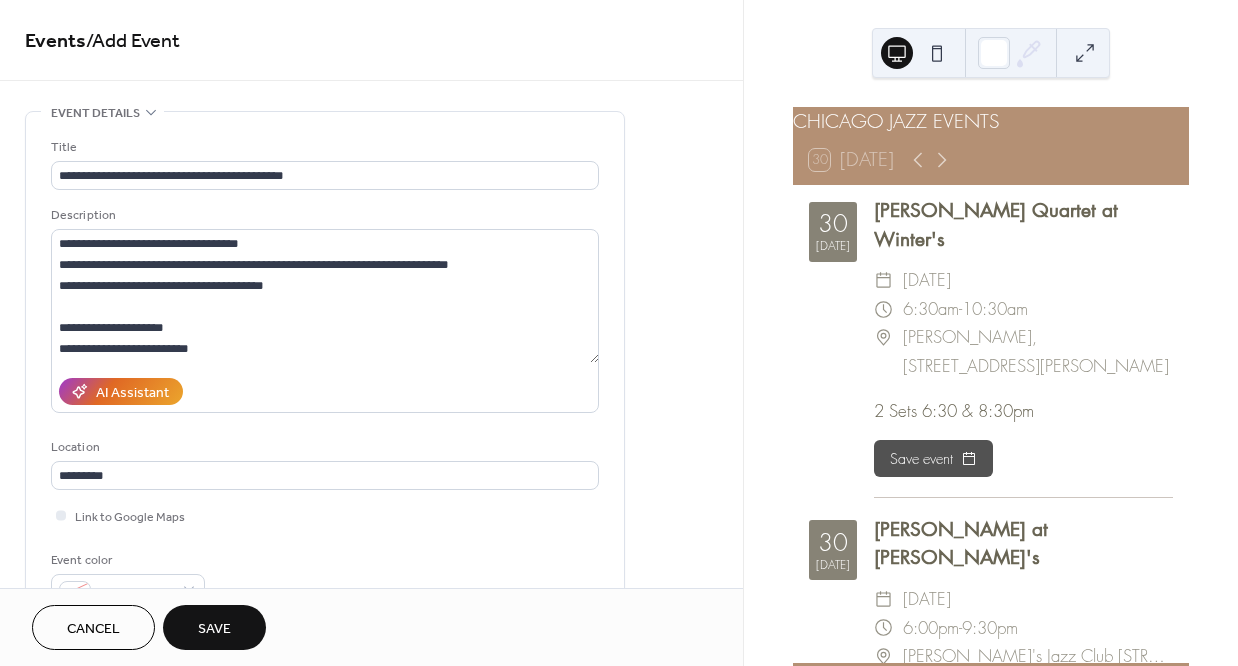 type on "**********" 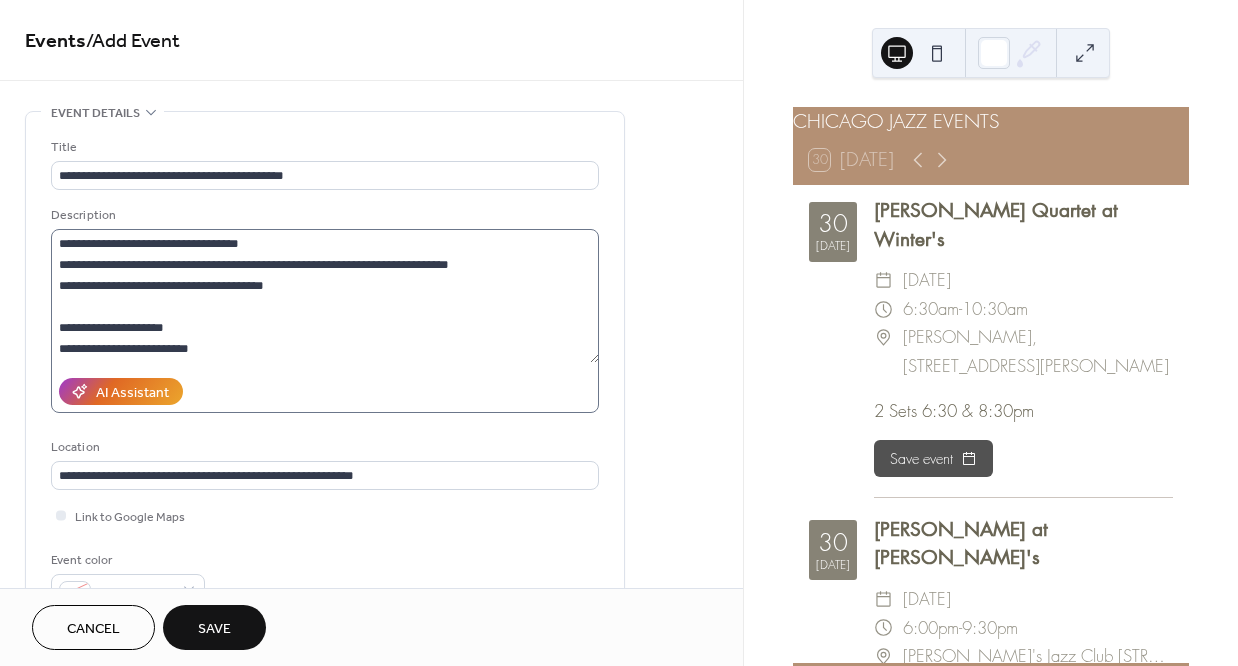 scroll, scrollTop: 126, scrollLeft: 0, axis: vertical 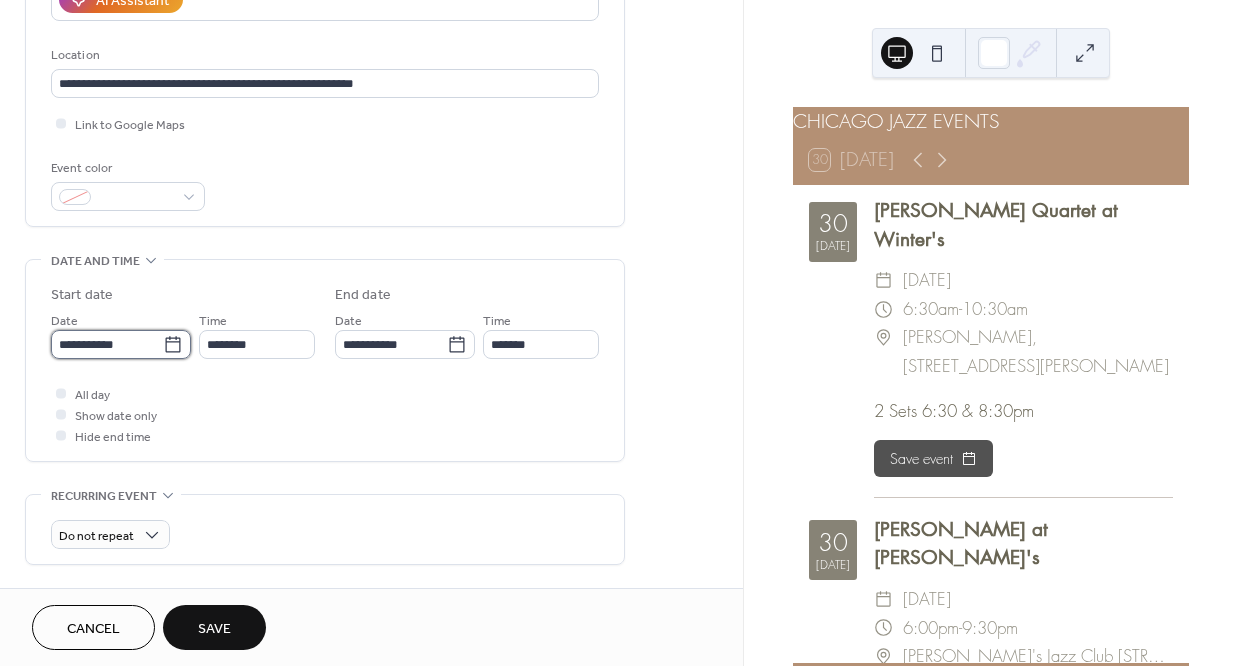 click on "**********" at bounding box center [107, 344] 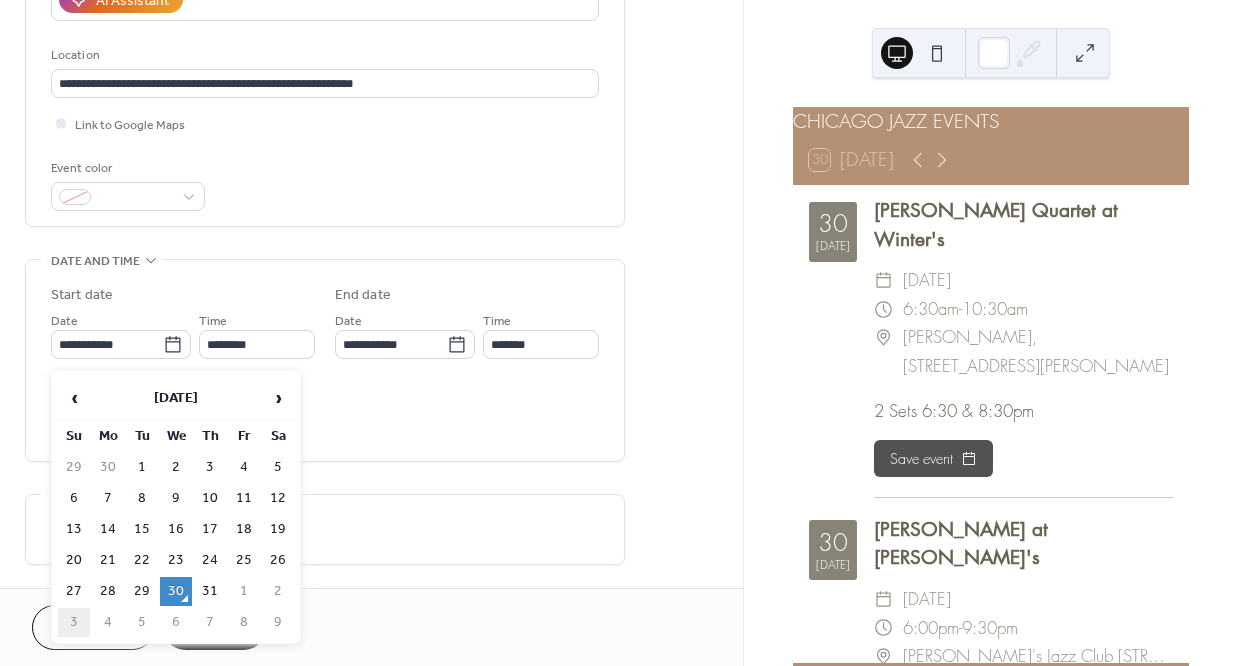 click on "3" at bounding box center (74, 622) 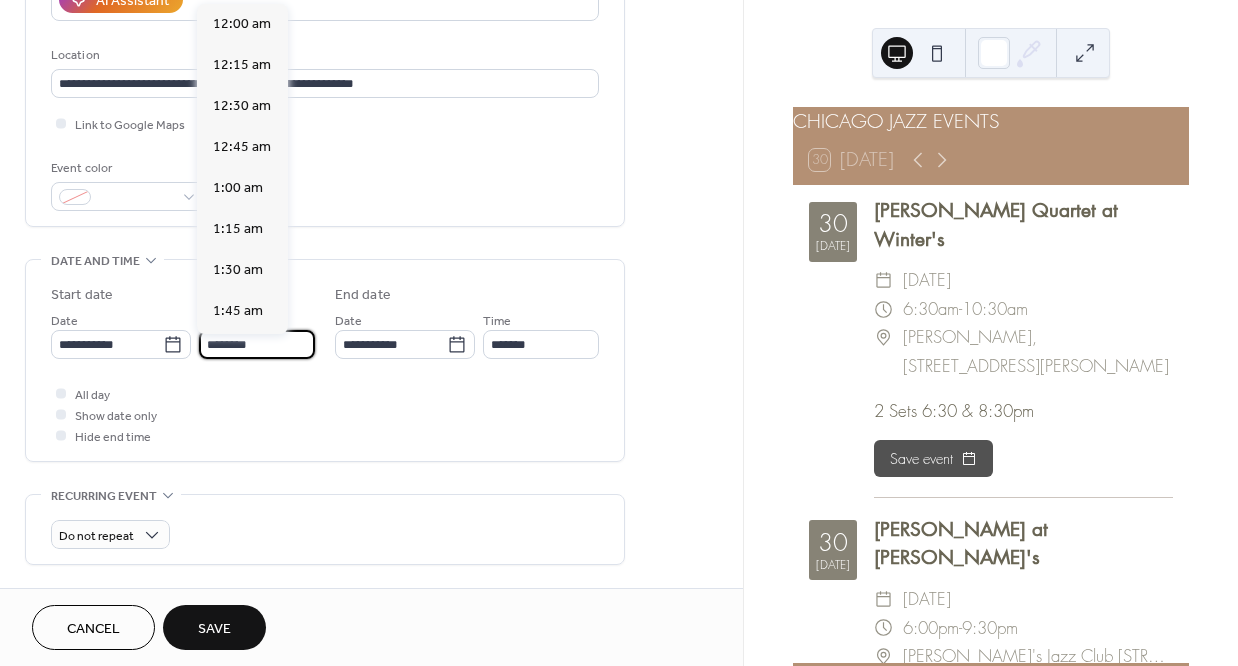 click on "********" at bounding box center [257, 344] 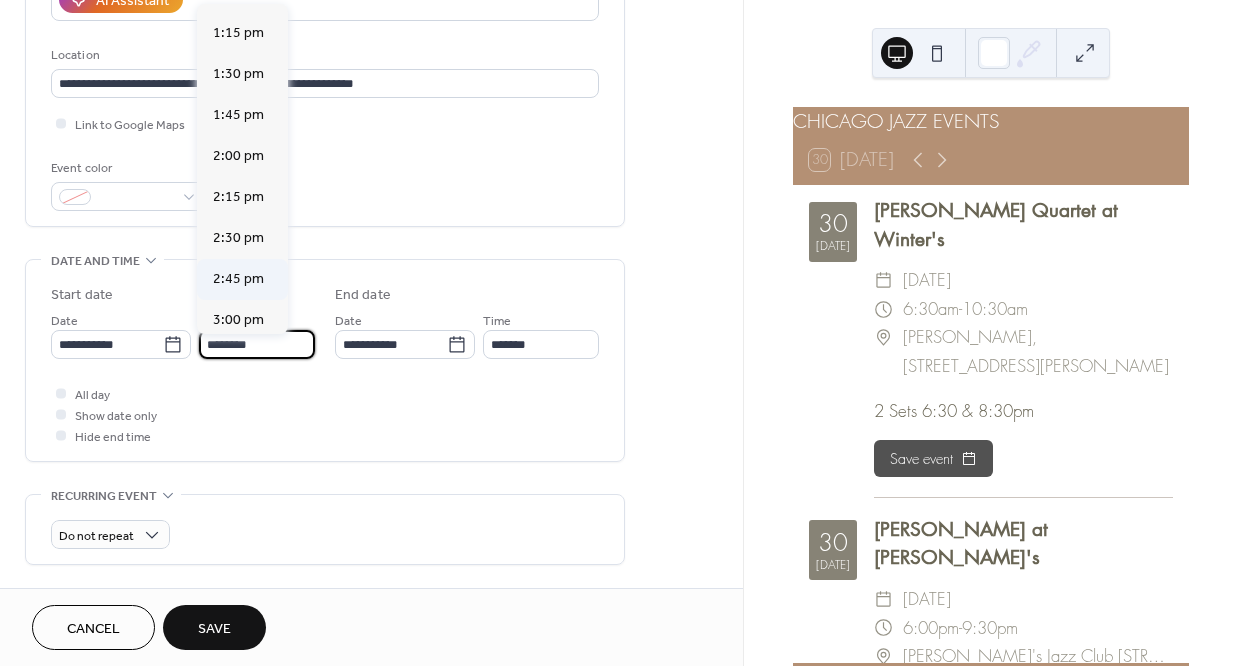 scroll, scrollTop: 2364, scrollLeft: 0, axis: vertical 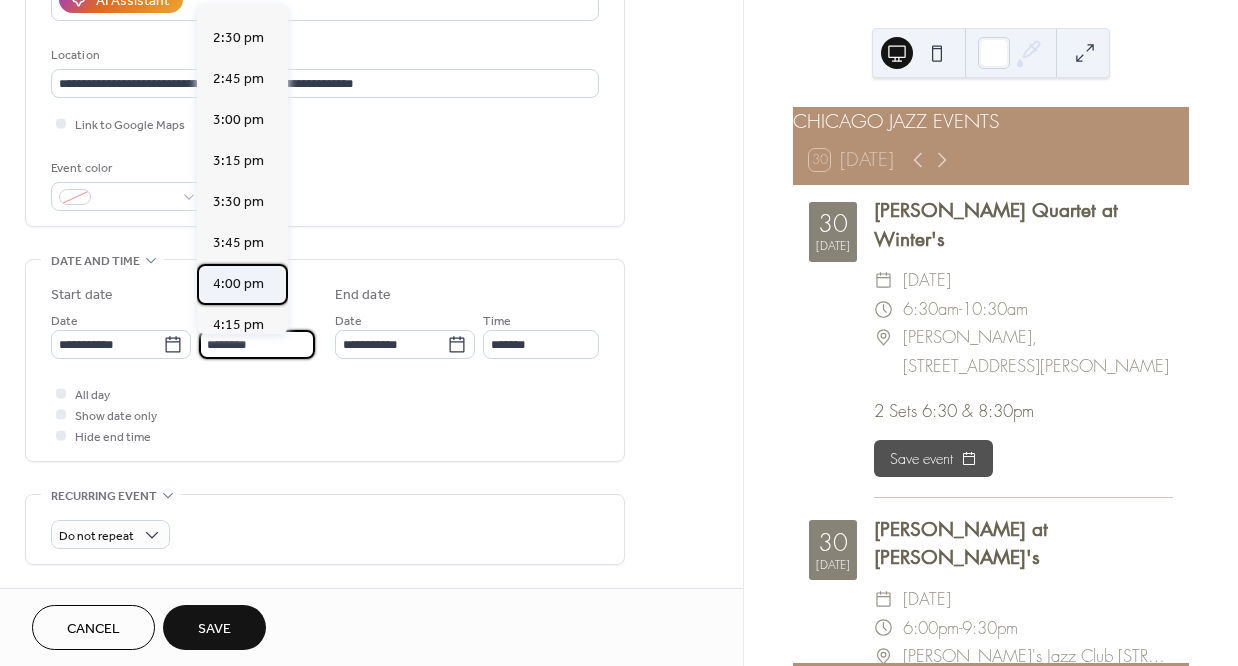 click on "4:00 pm" at bounding box center (238, 284) 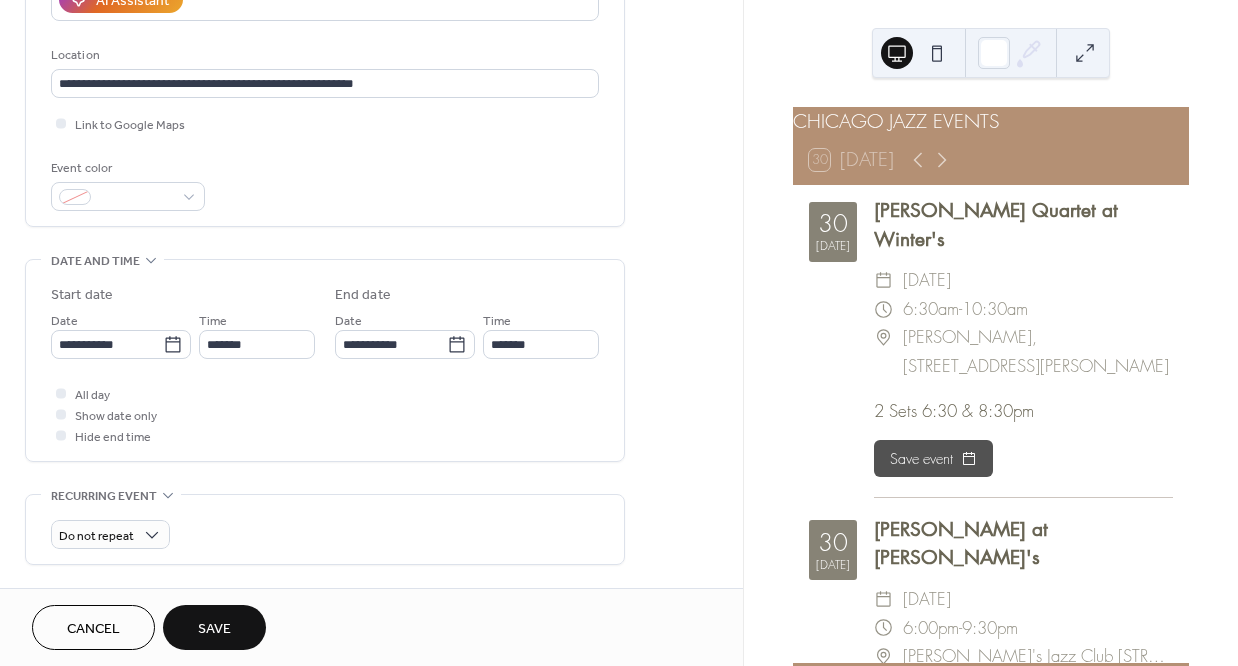 type on "*******" 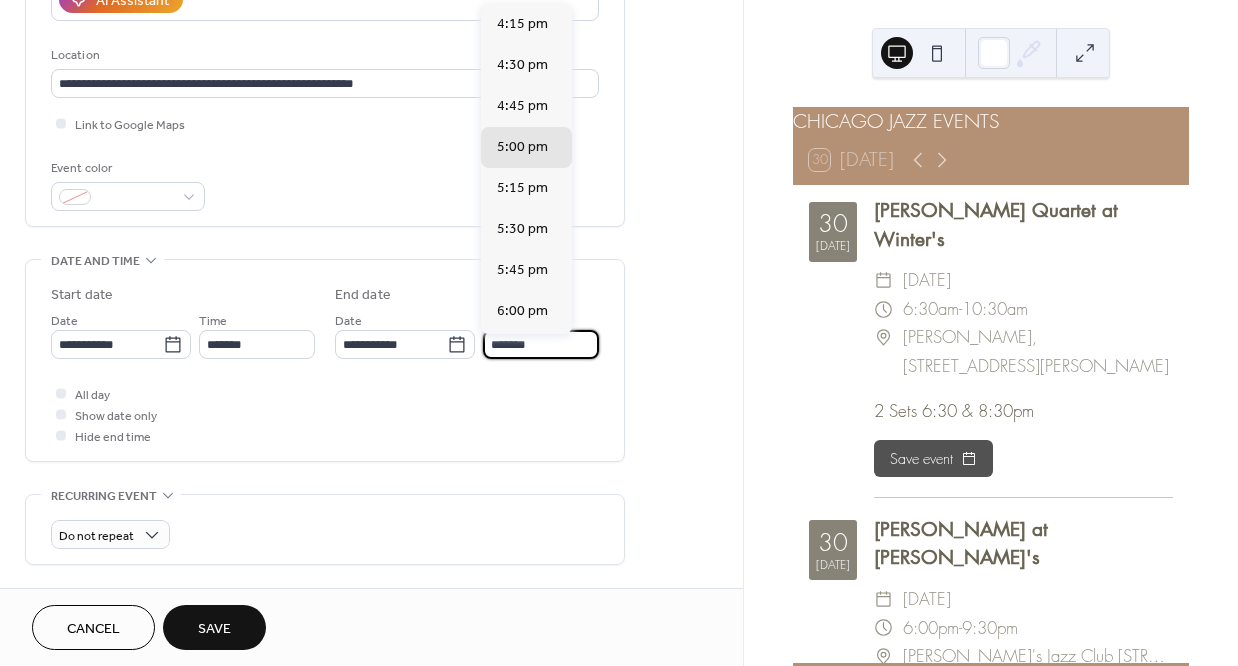 click on "*******" at bounding box center [541, 344] 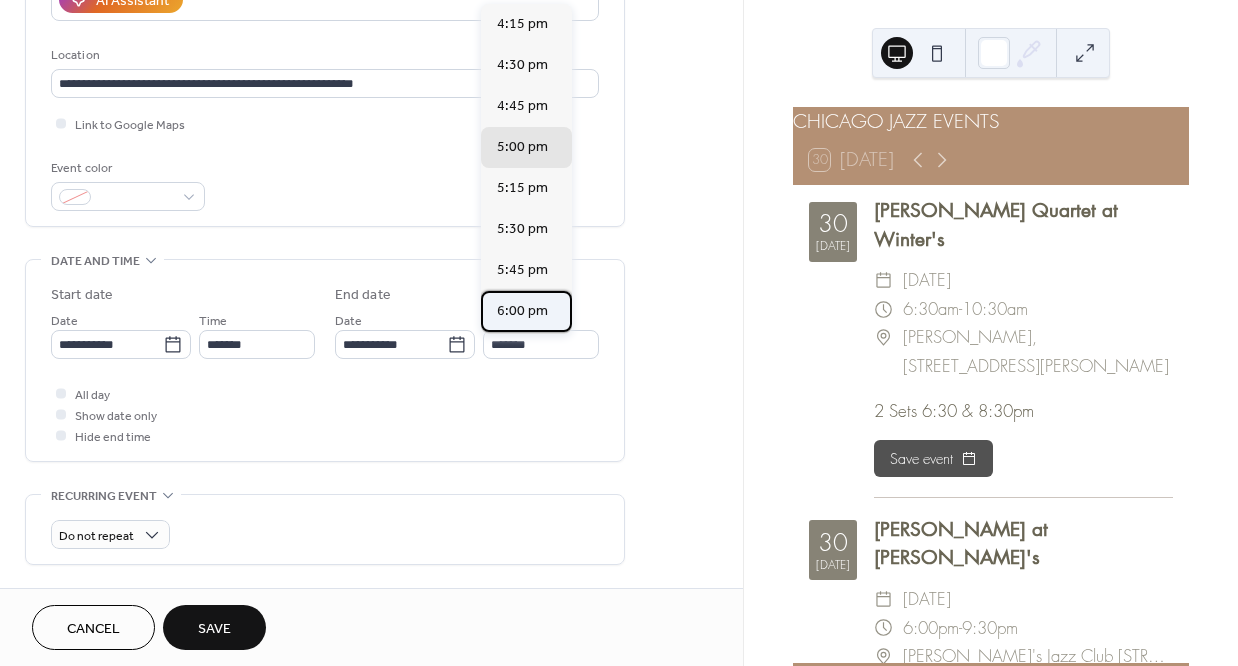 click on "6:00 pm" at bounding box center [522, 311] 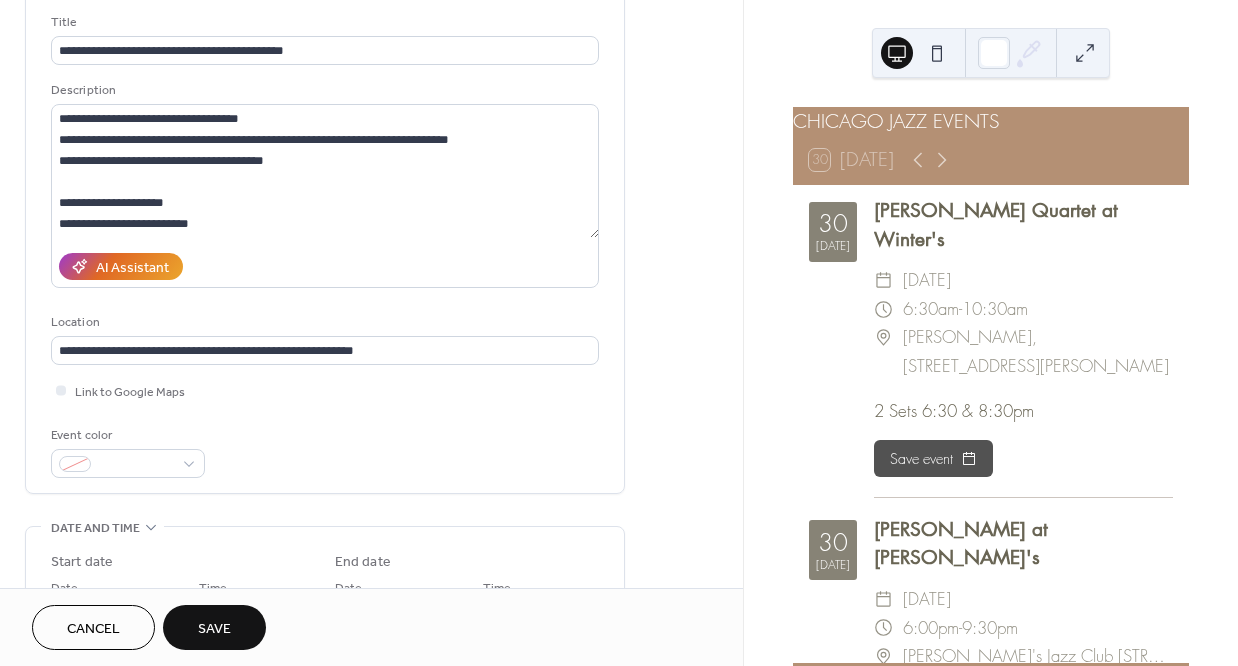 scroll, scrollTop: 28, scrollLeft: 0, axis: vertical 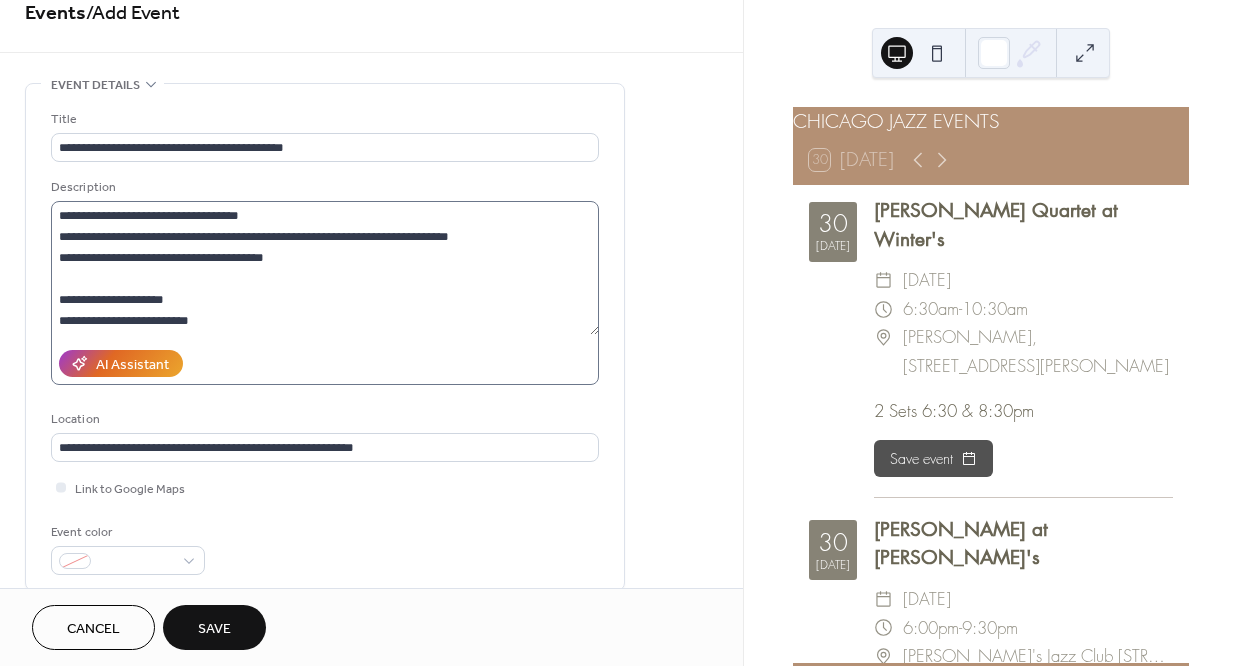 drag, startPoint x: 204, startPoint y: 635, endPoint x: 238, endPoint y: 320, distance: 316.82962 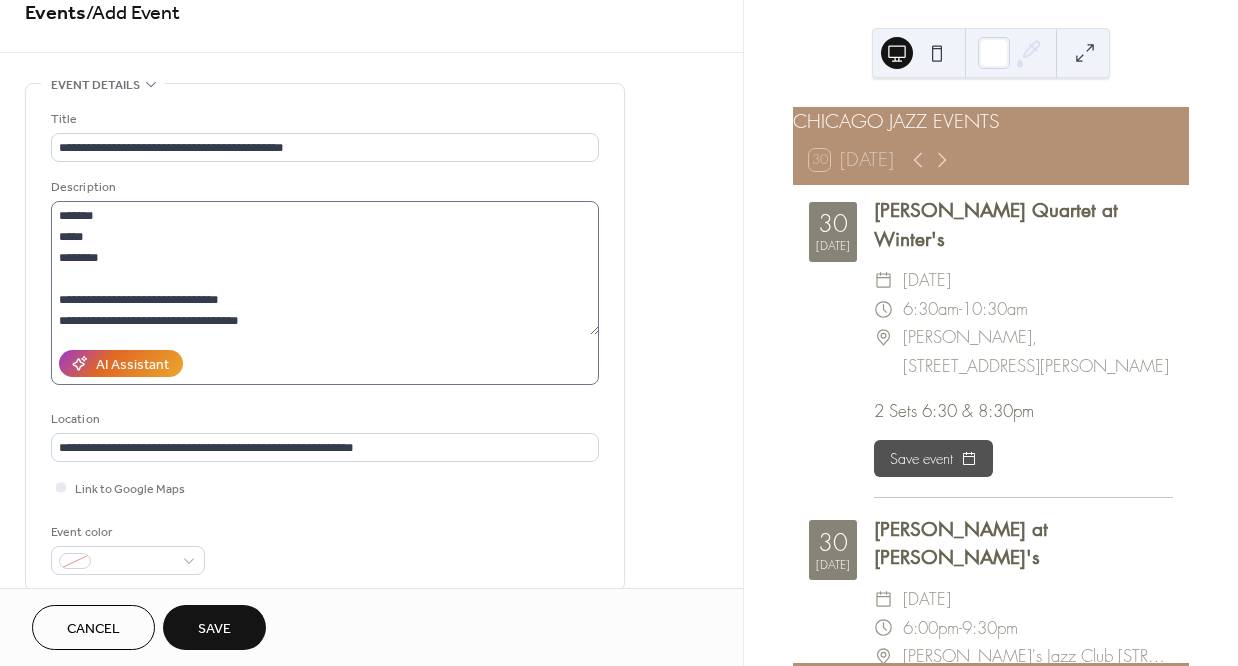 scroll, scrollTop: 0, scrollLeft: 0, axis: both 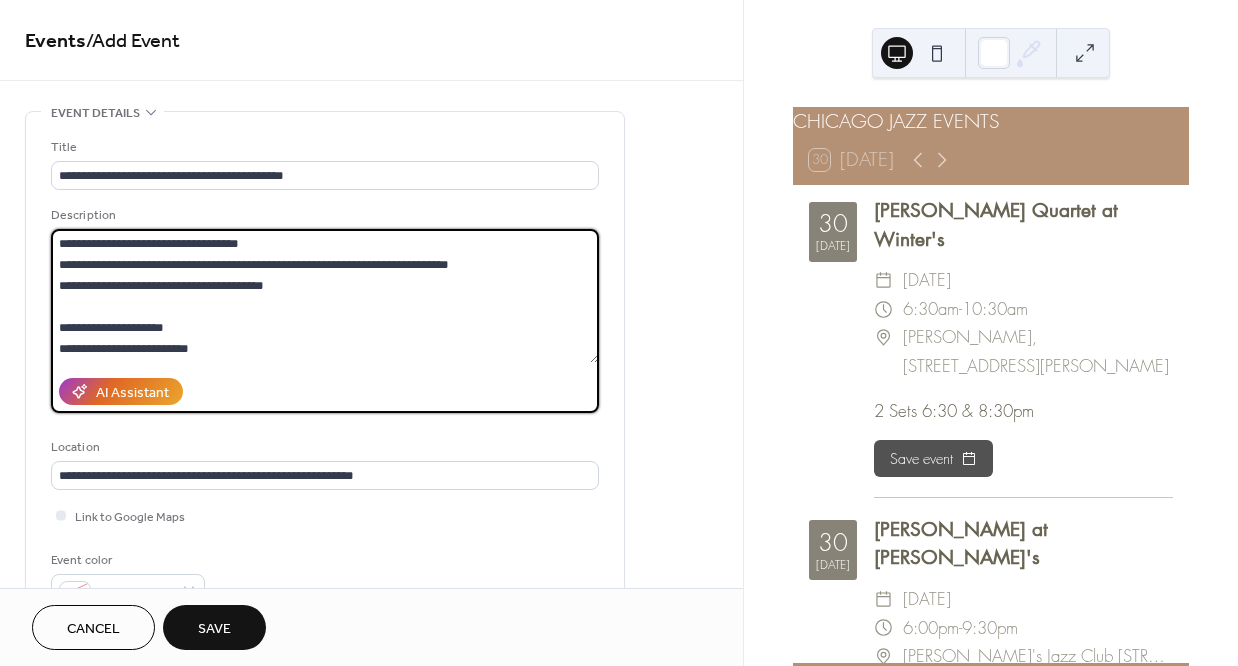 drag, startPoint x: 58, startPoint y: 246, endPoint x: 244, endPoint y: 331, distance: 204.50183 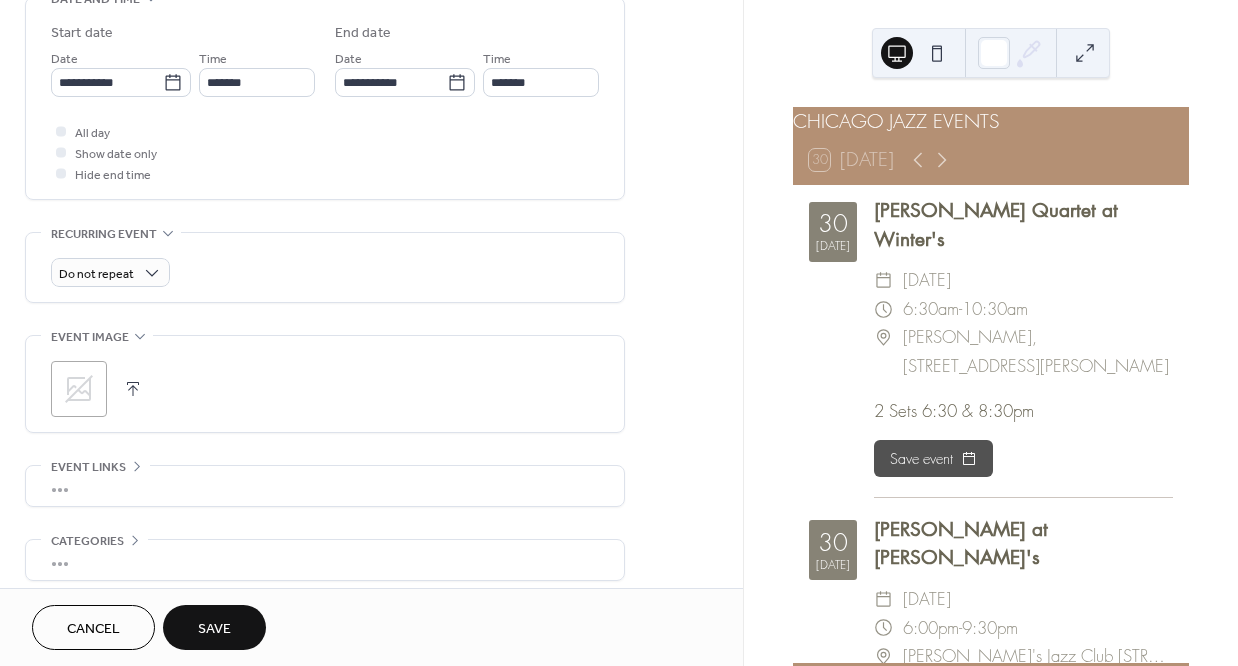 scroll, scrollTop: 747, scrollLeft: 0, axis: vertical 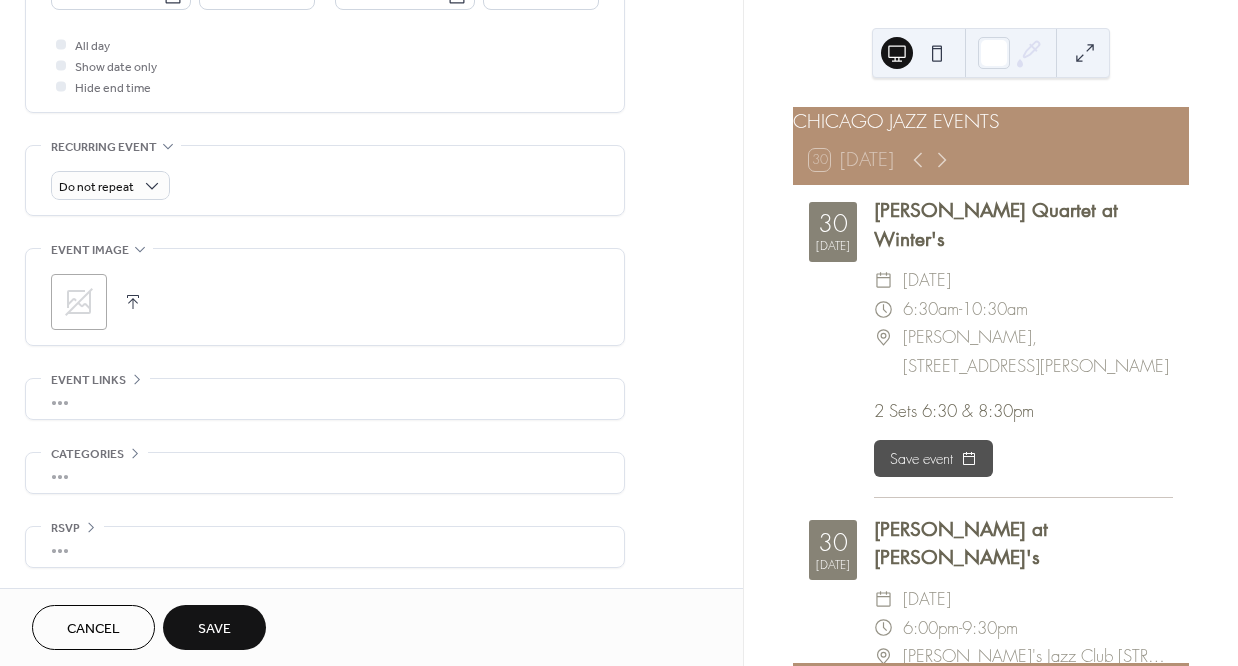 click on "•••" at bounding box center (325, 399) 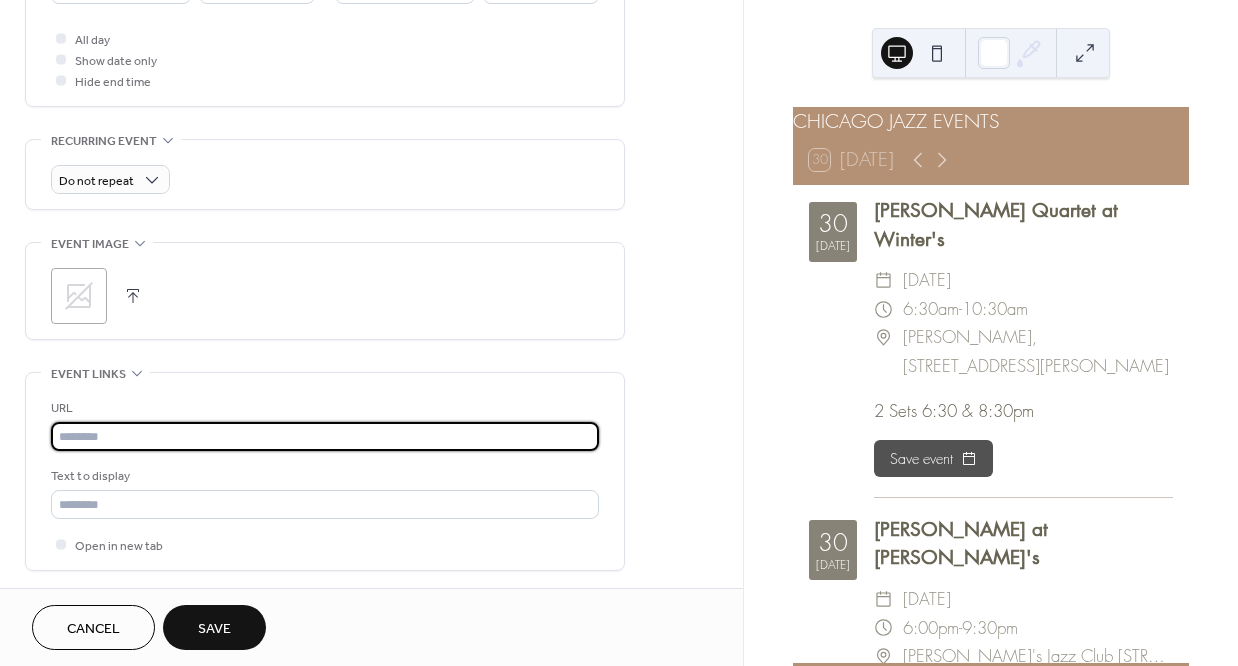 click at bounding box center [325, 436] 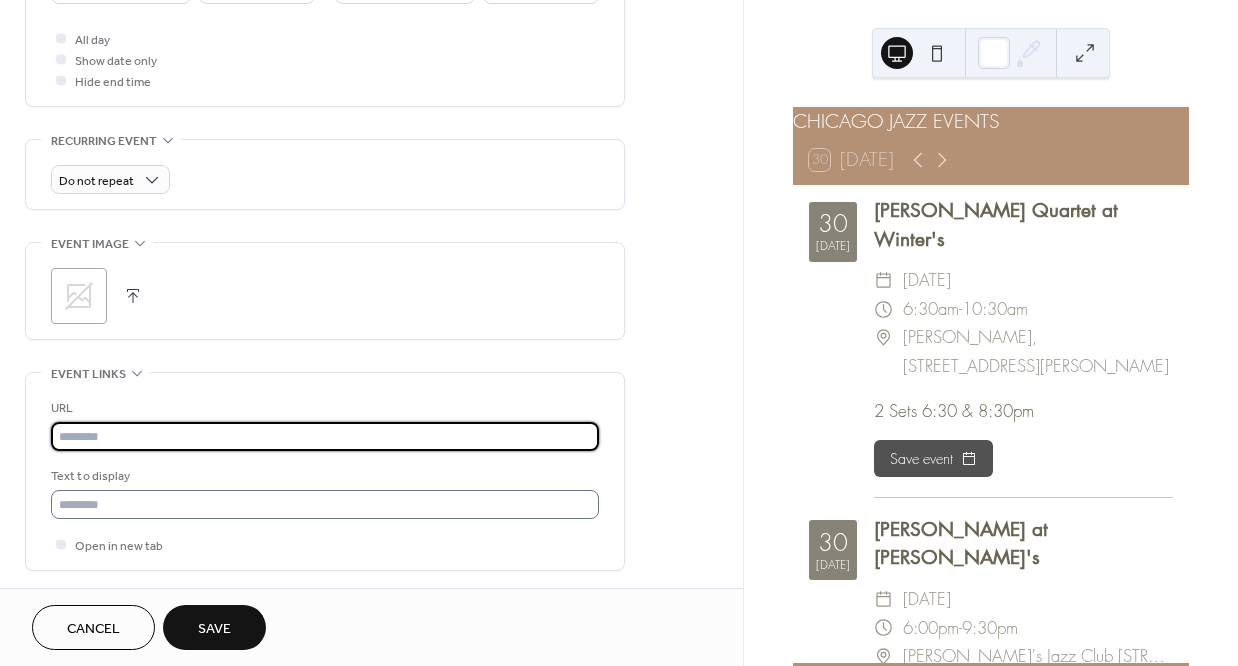 paste on "**********" 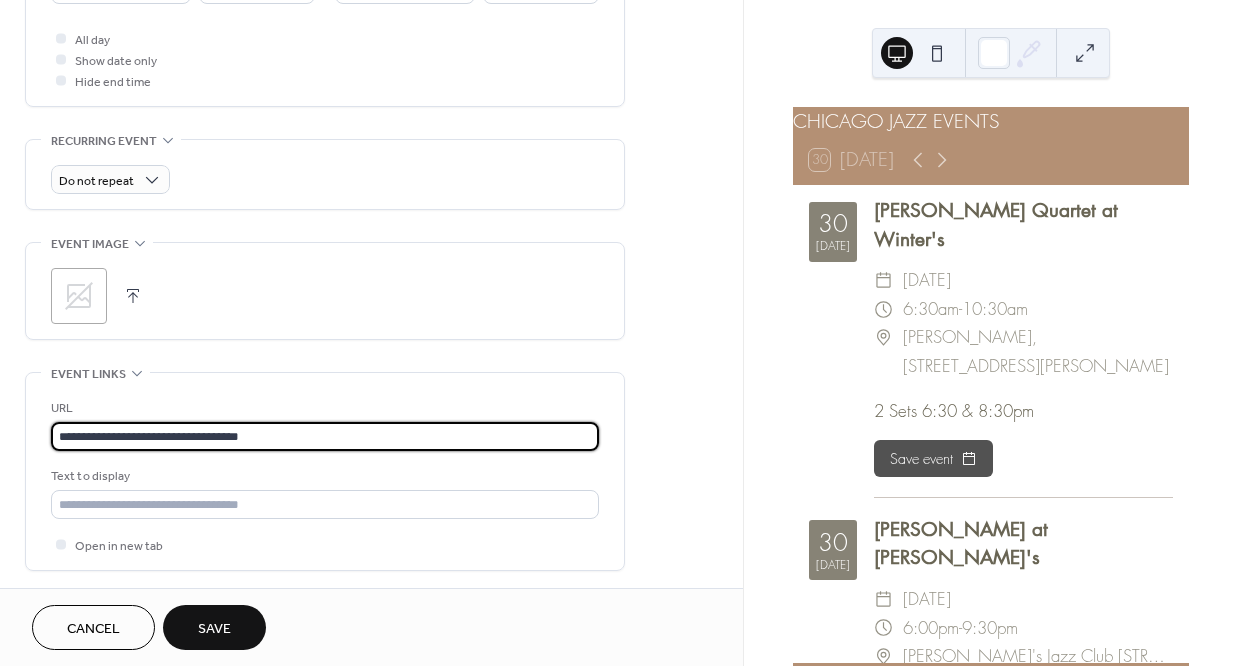 type on "**********" 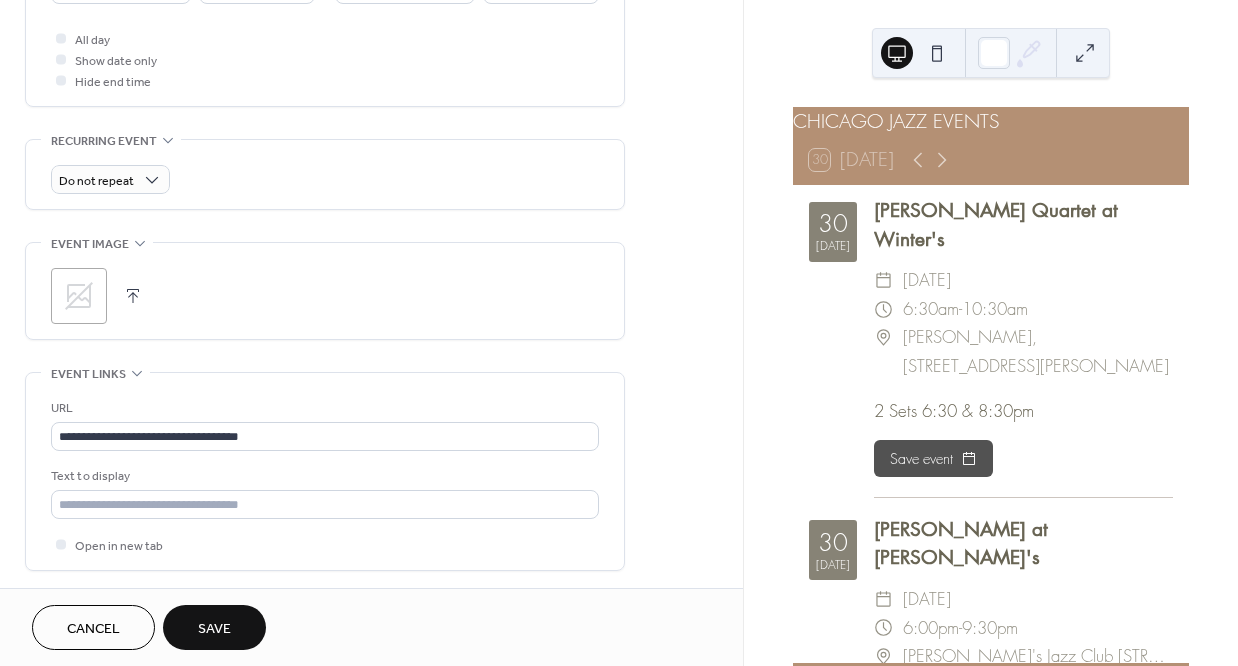 click on "Save" at bounding box center (214, 629) 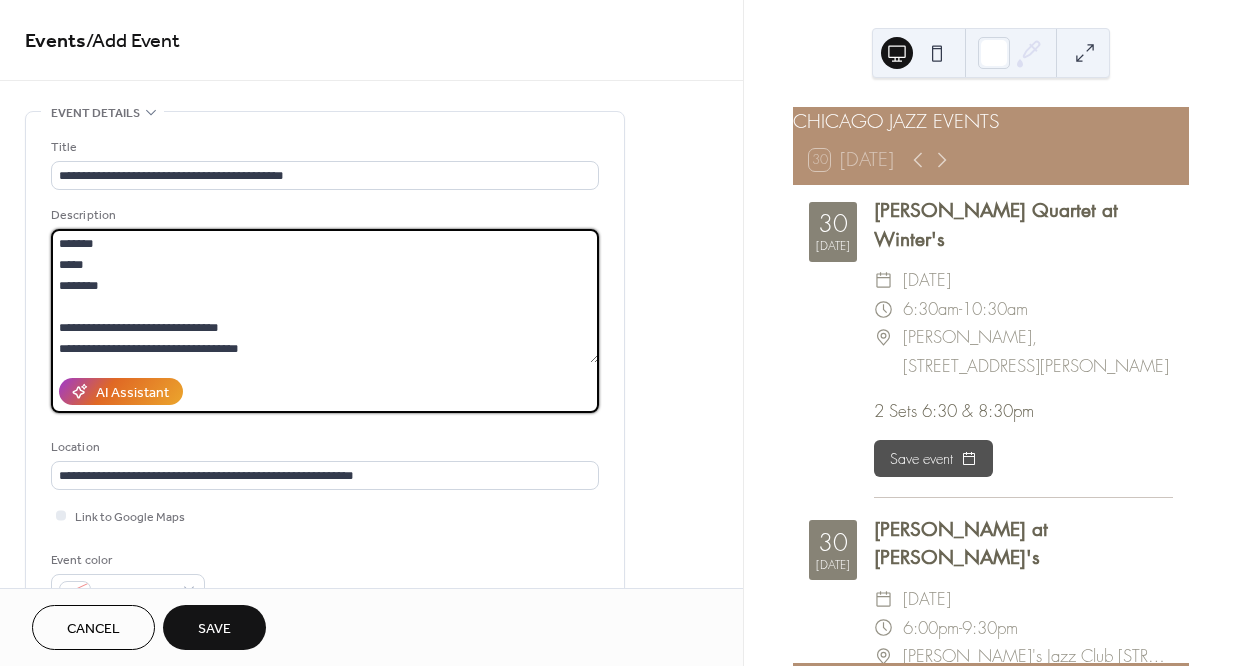 drag, startPoint x: 57, startPoint y: 245, endPoint x: 306, endPoint y: 348, distance: 269.46243 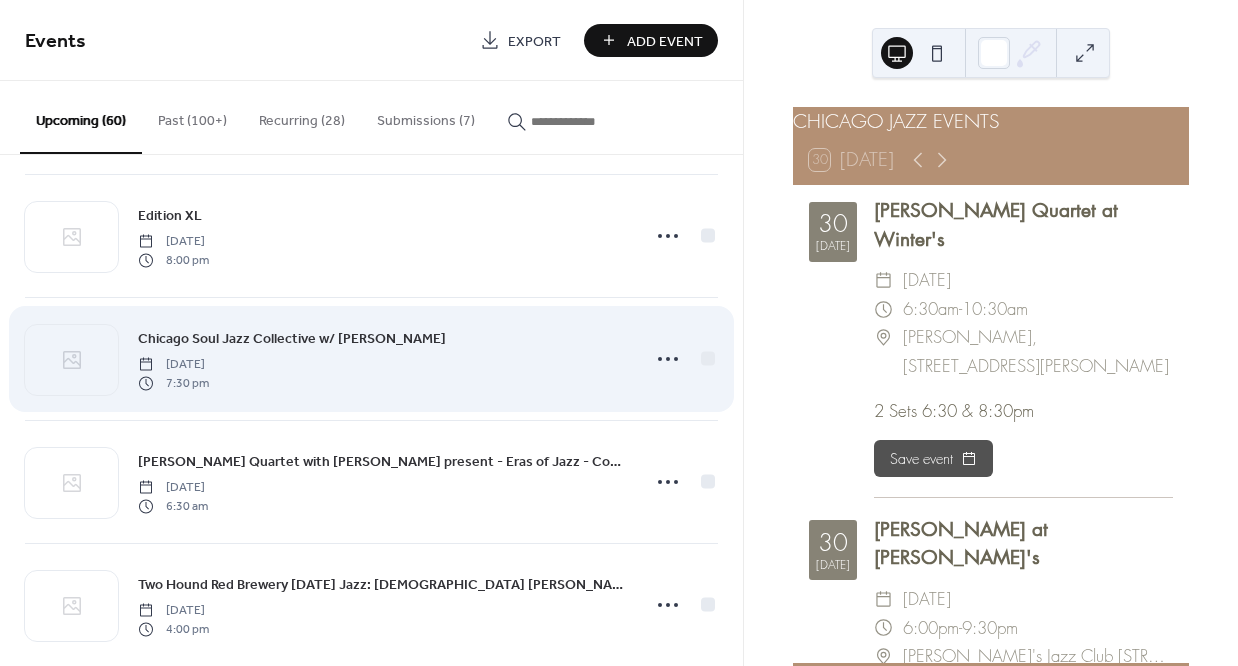 scroll, scrollTop: 1416, scrollLeft: 0, axis: vertical 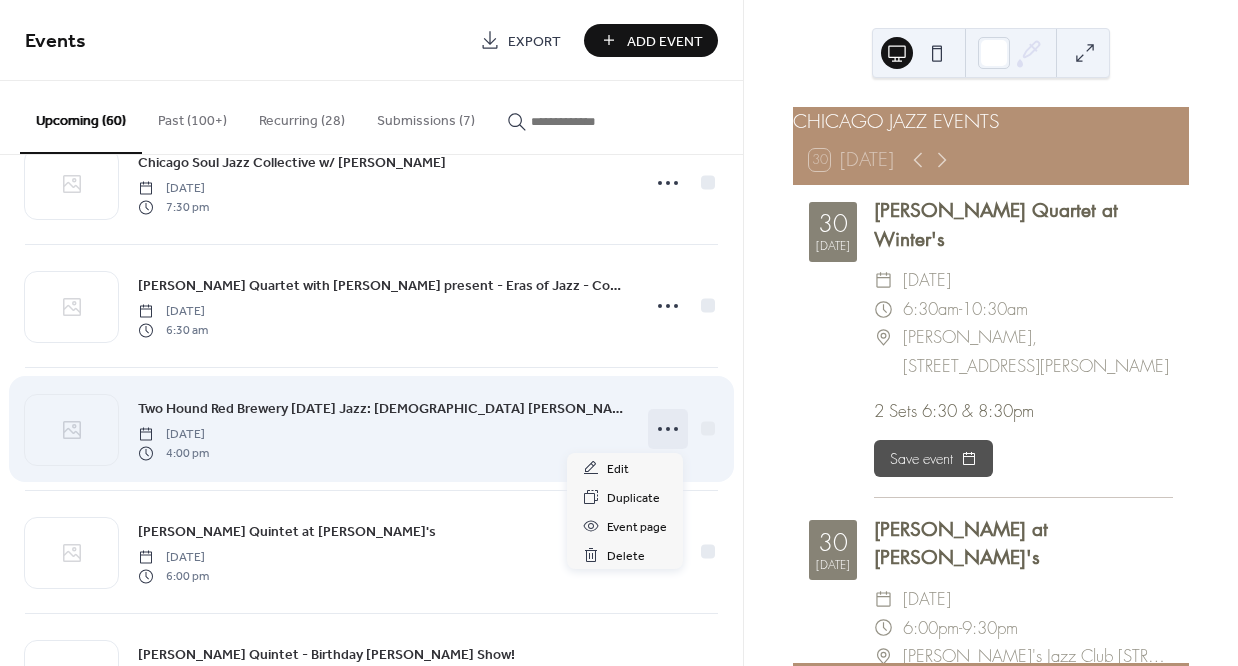 click 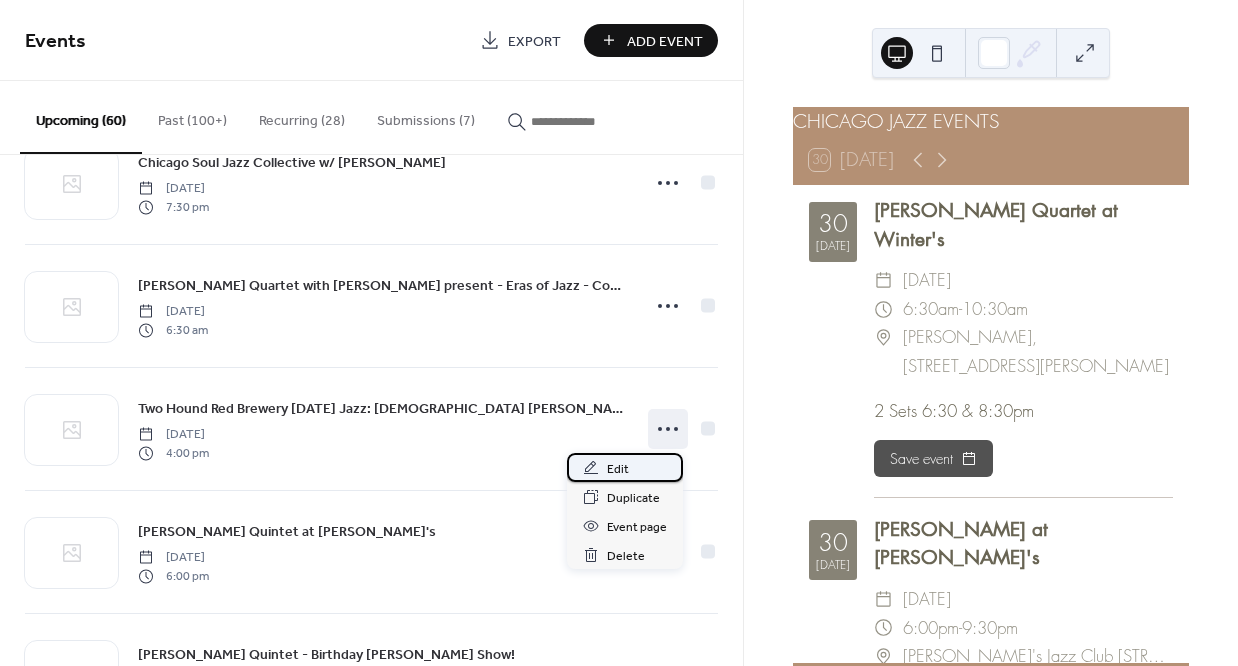 click on "Edit" at bounding box center [618, 469] 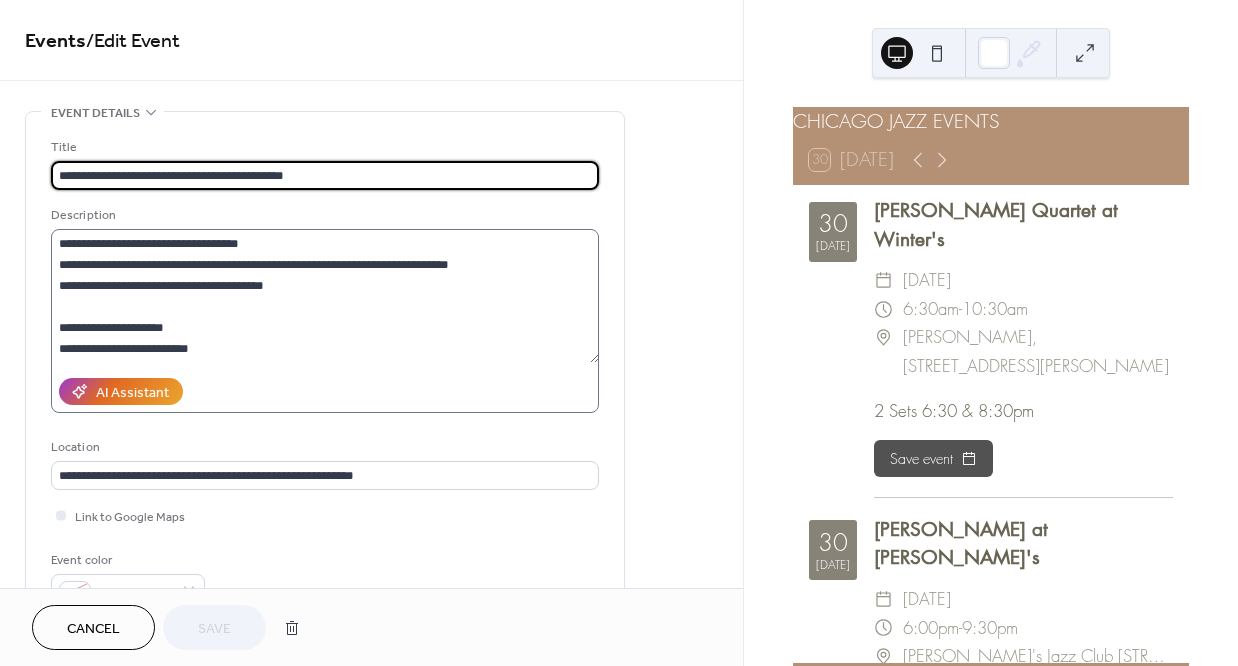 scroll, scrollTop: 126, scrollLeft: 0, axis: vertical 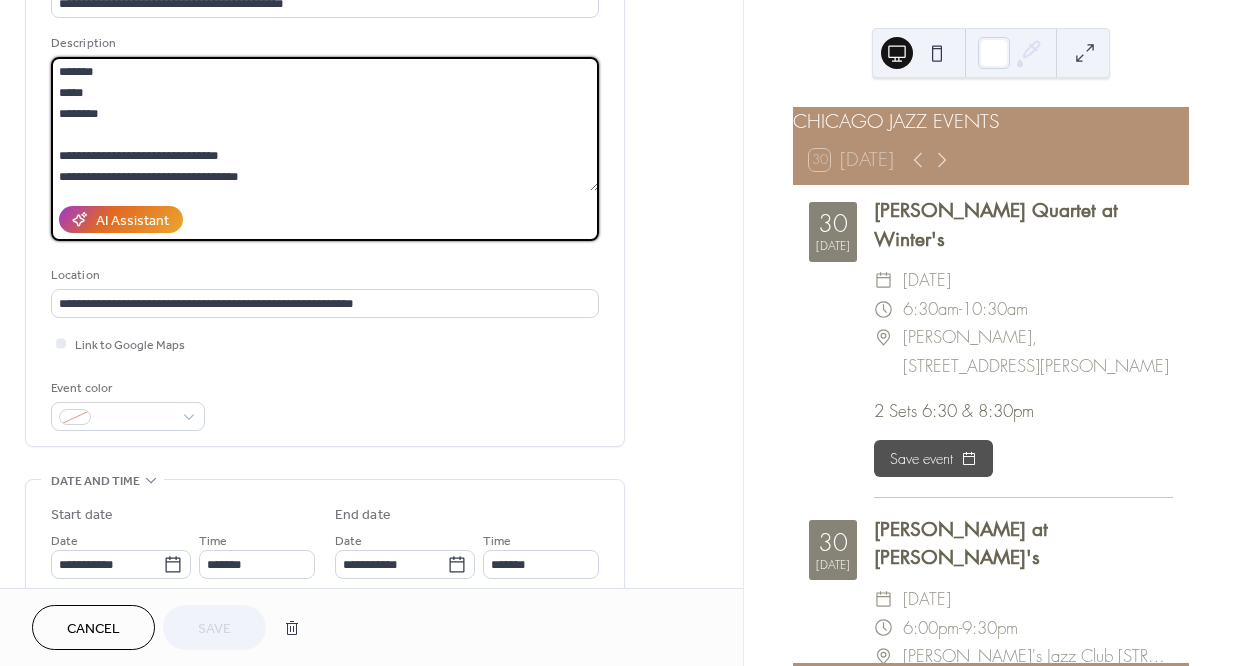 drag, startPoint x: 224, startPoint y: 160, endPoint x: 35, endPoint y: 25, distance: 232.26279 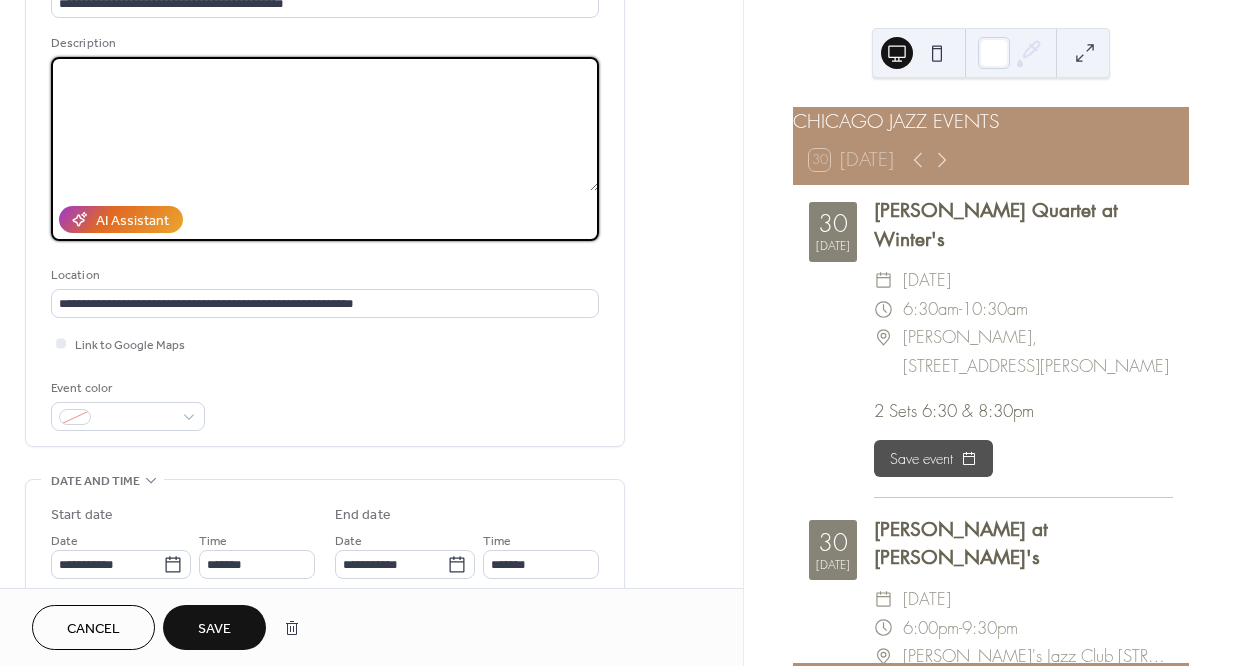 type 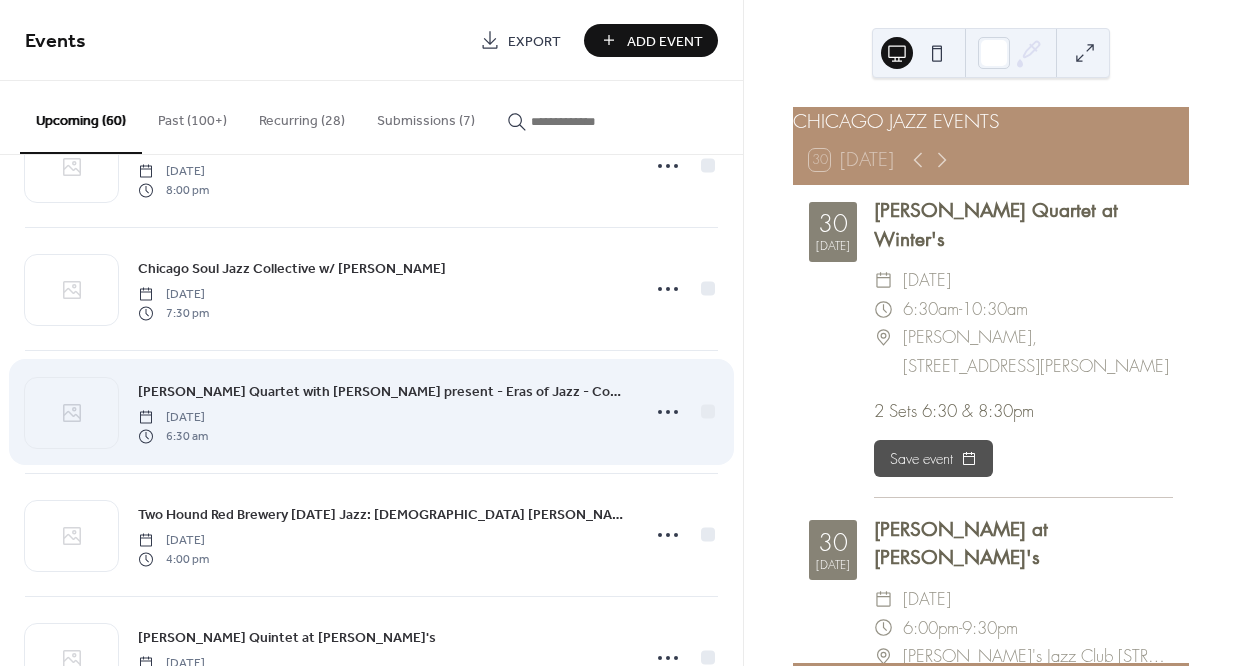 scroll, scrollTop: 1359, scrollLeft: 0, axis: vertical 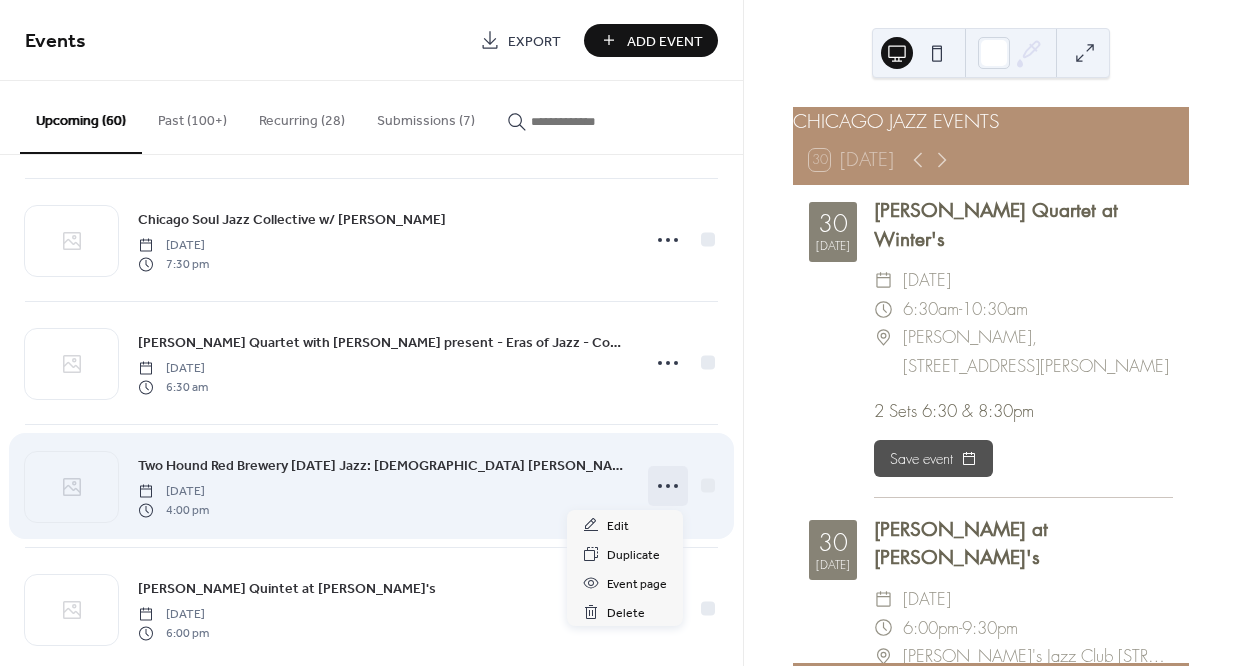click 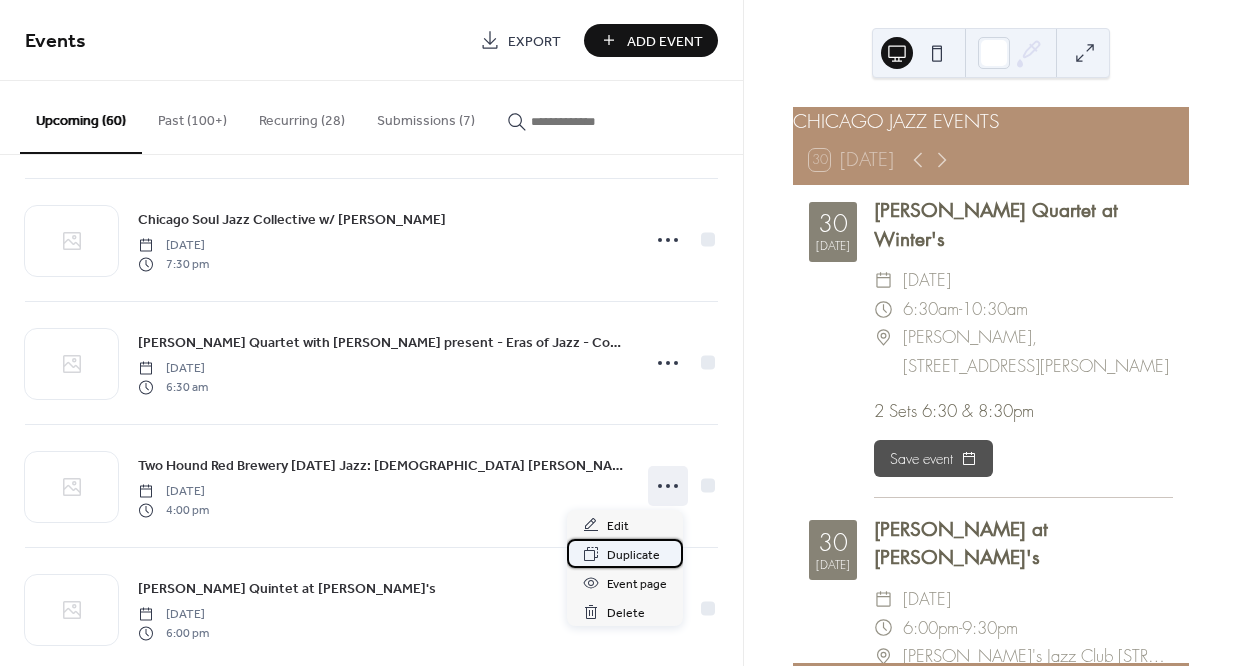 click on "Duplicate" at bounding box center (633, 555) 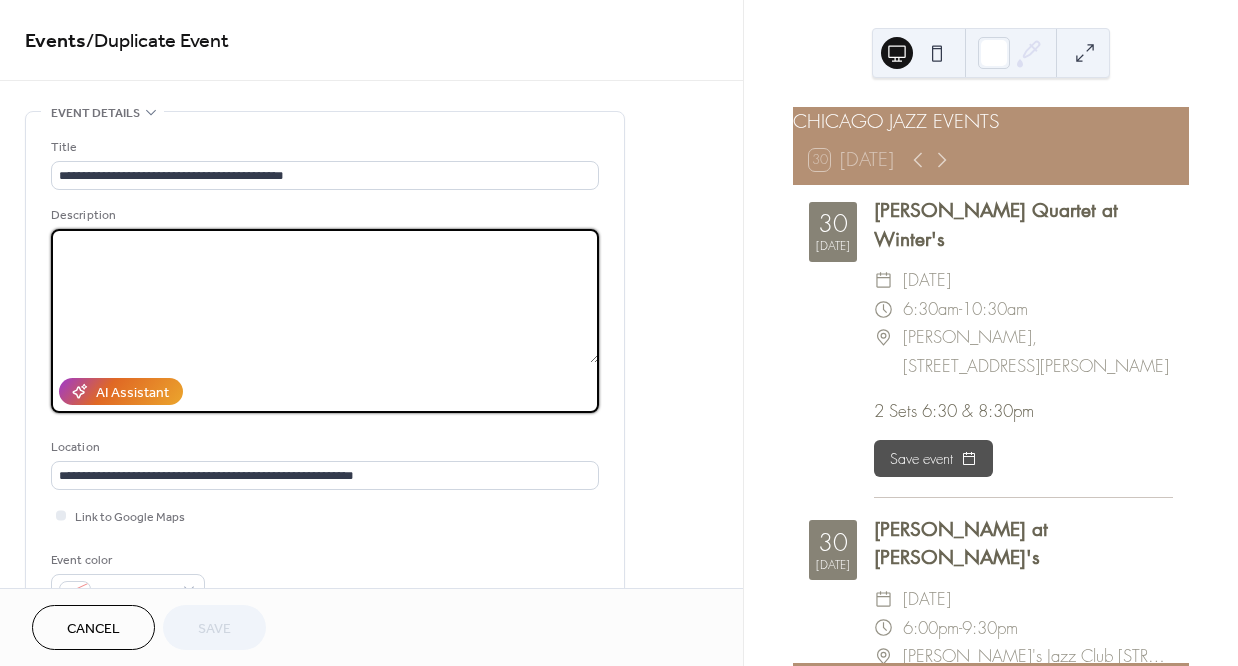click at bounding box center (325, 296) 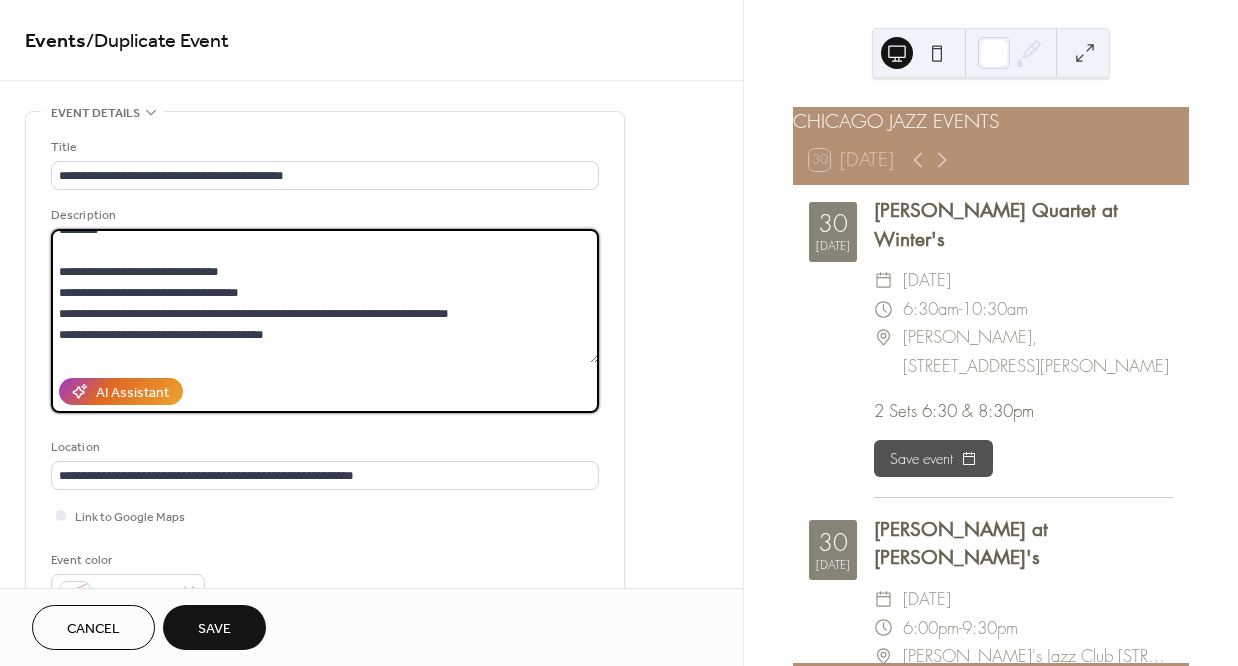 scroll, scrollTop: 60, scrollLeft: 0, axis: vertical 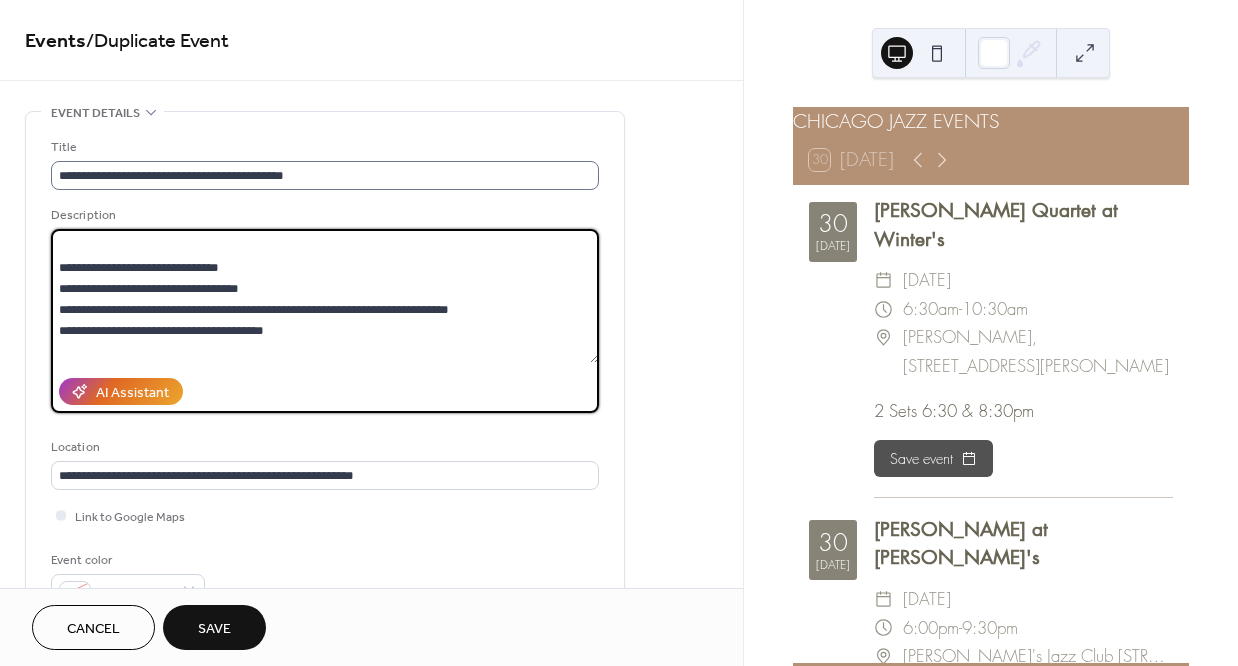 type on "**********" 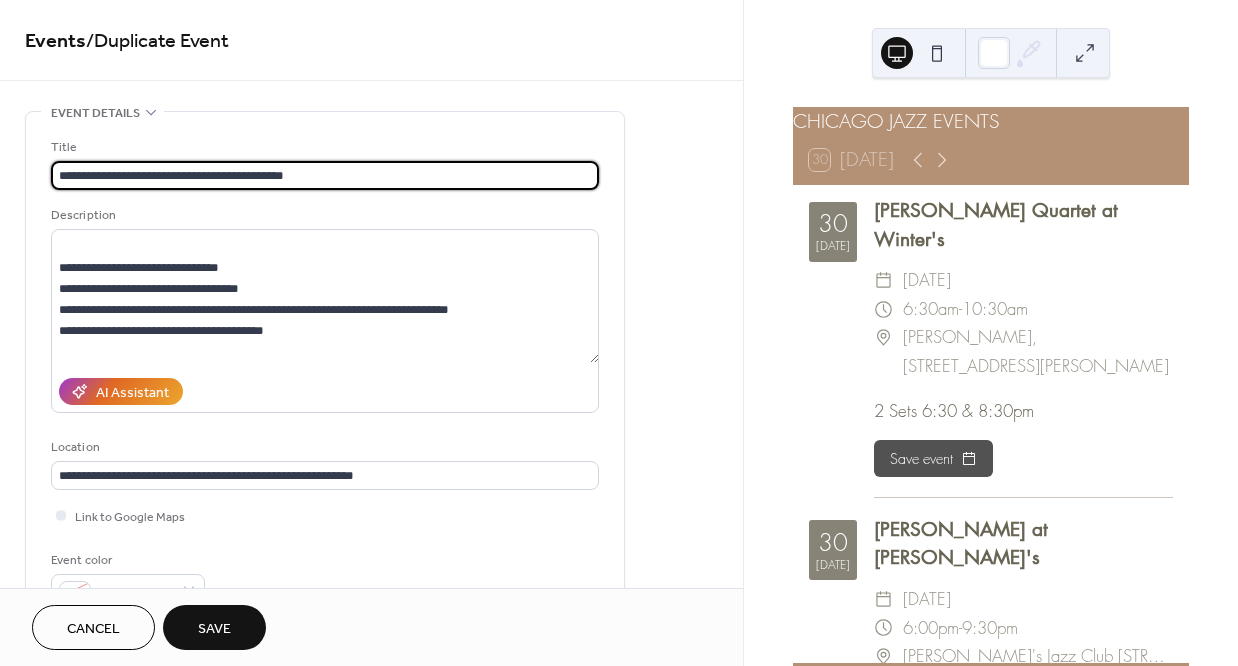 drag, startPoint x: 259, startPoint y: 175, endPoint x: 317, endPoint y: 175, distance: 58 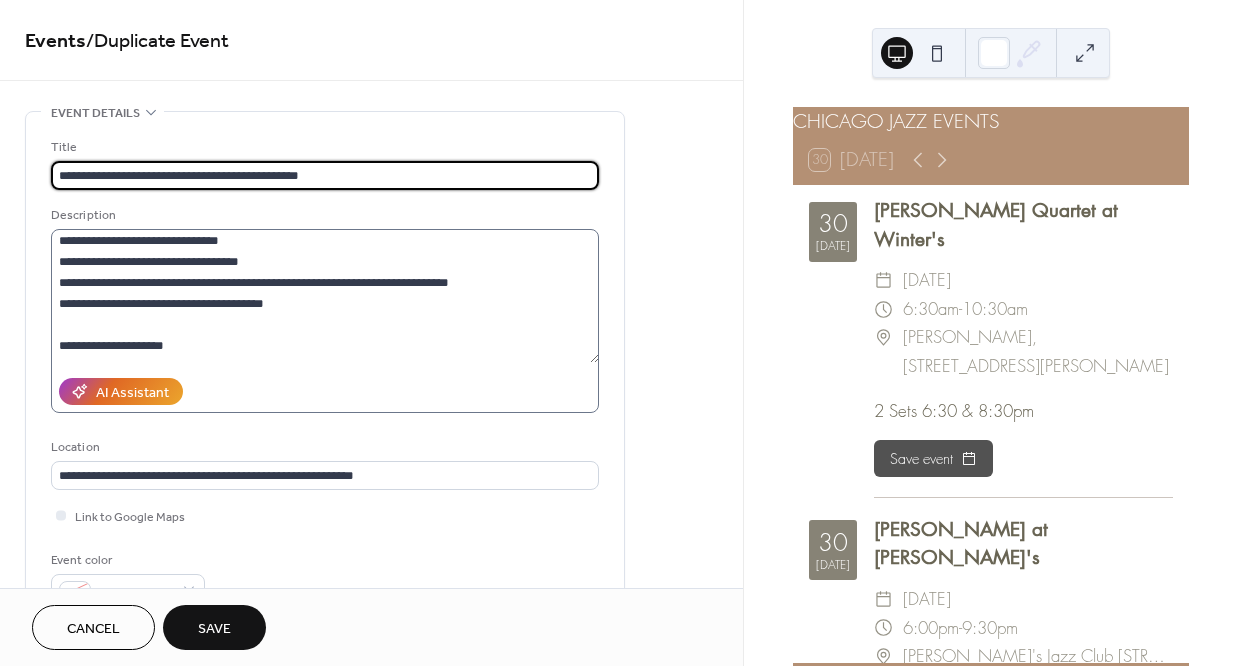 scroll, scrollTop: 126, scrollLeft: 0, axis: vertical 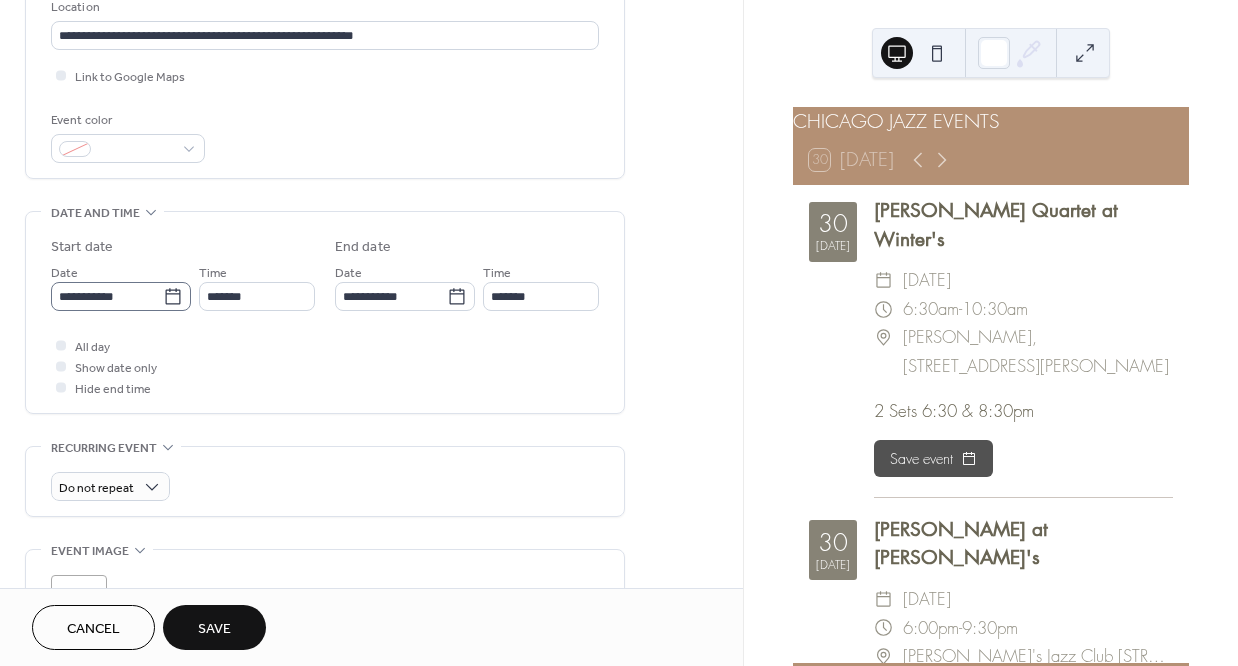 type on "**********" 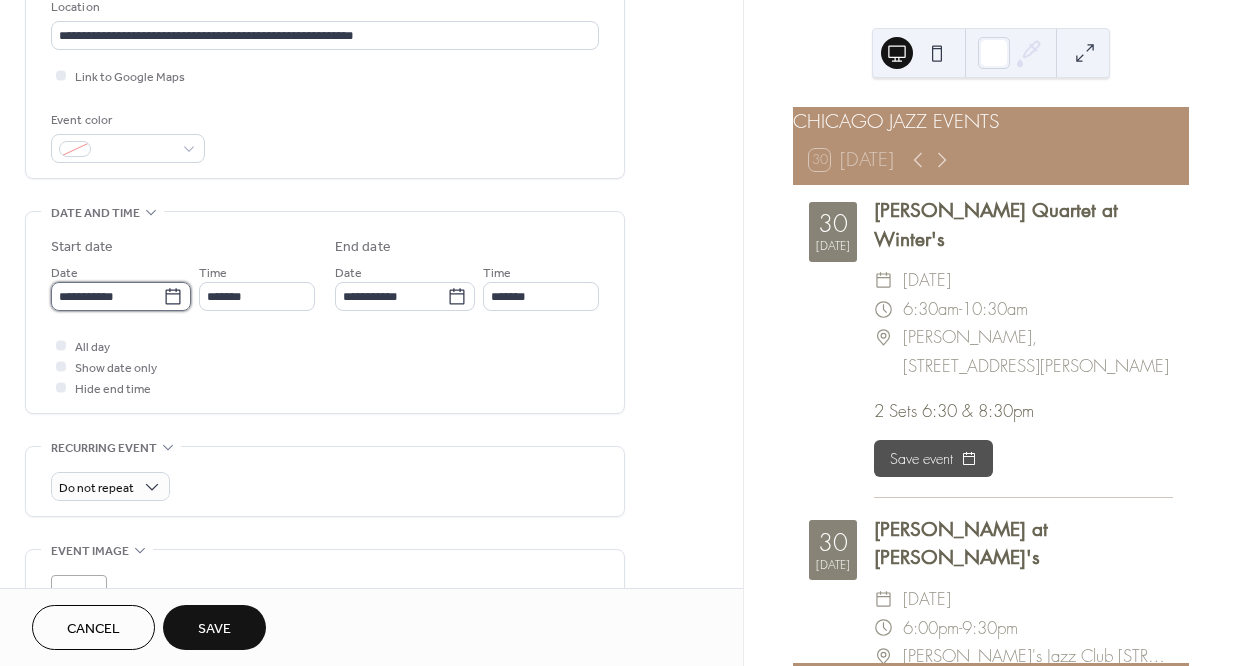 click on "**********" at bounding box center [107, 296] 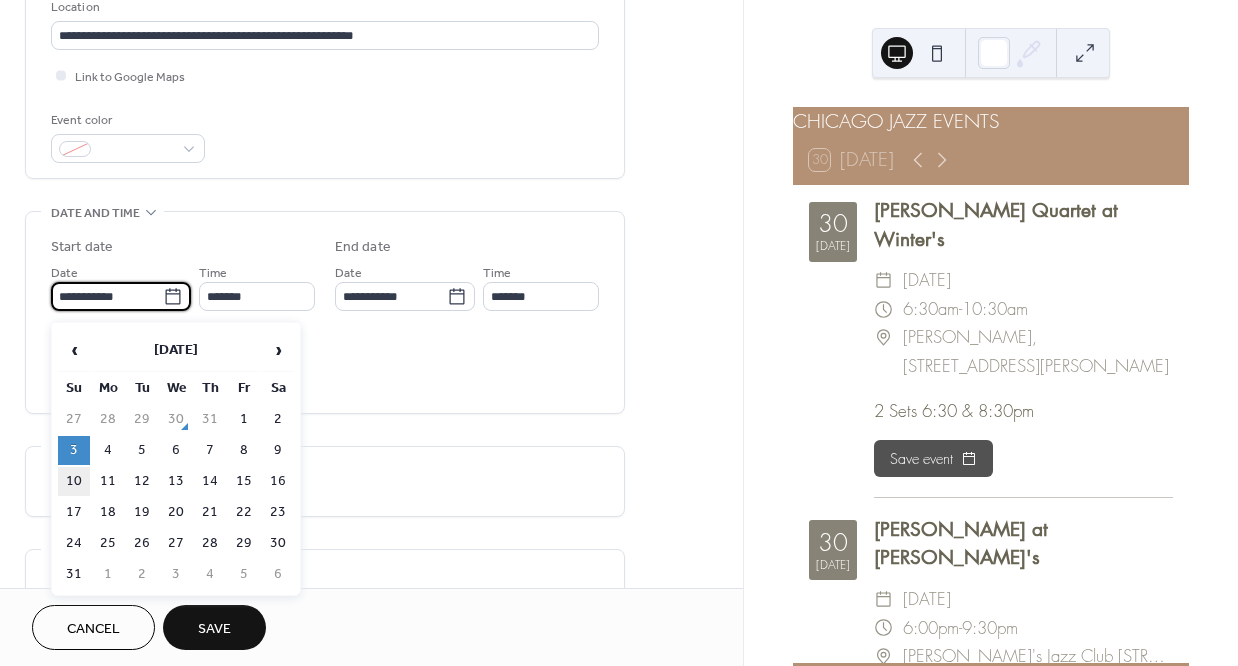 click on "10" at bounding box center [74, 481] 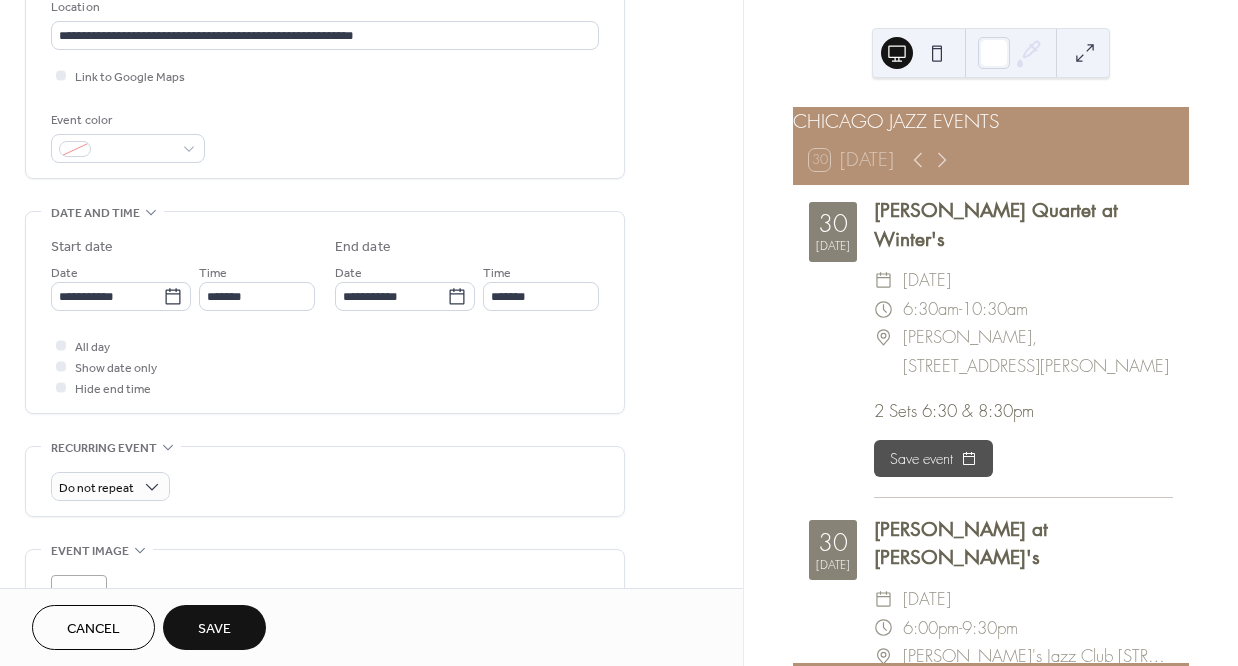 click on "Save" at bounding box center [214, 629] 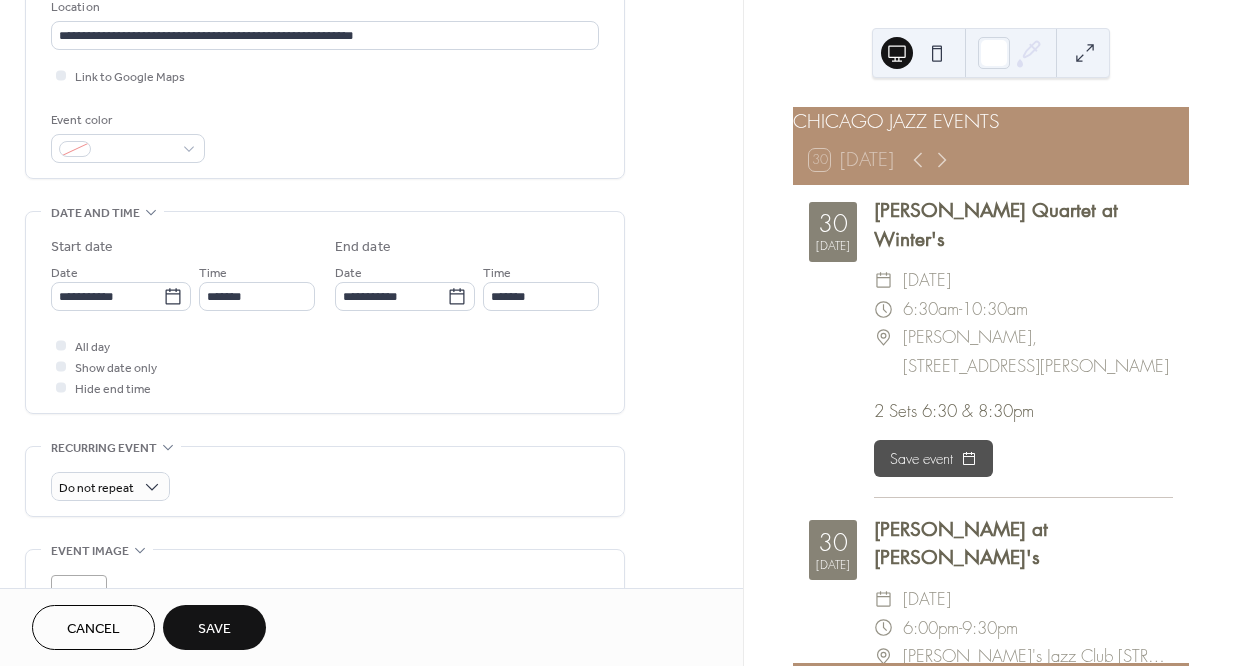 scroll, scrollTop: 0, scrollLeft: 0, axis: both 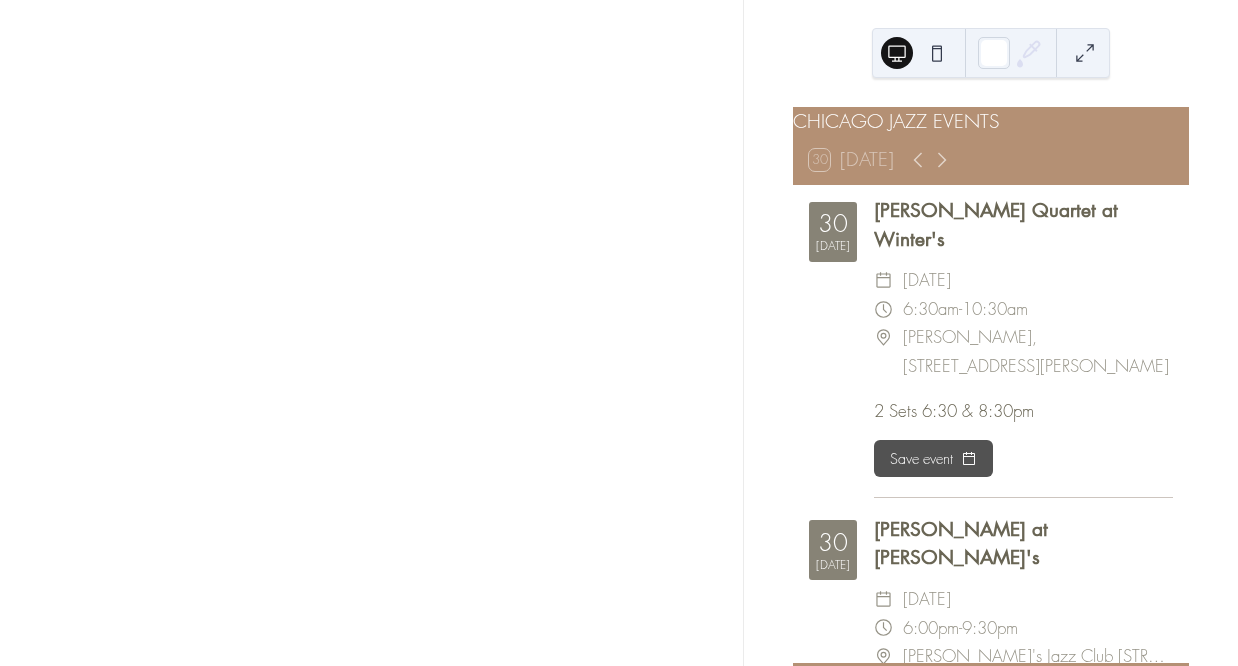 click at bounding box center (371, 333) 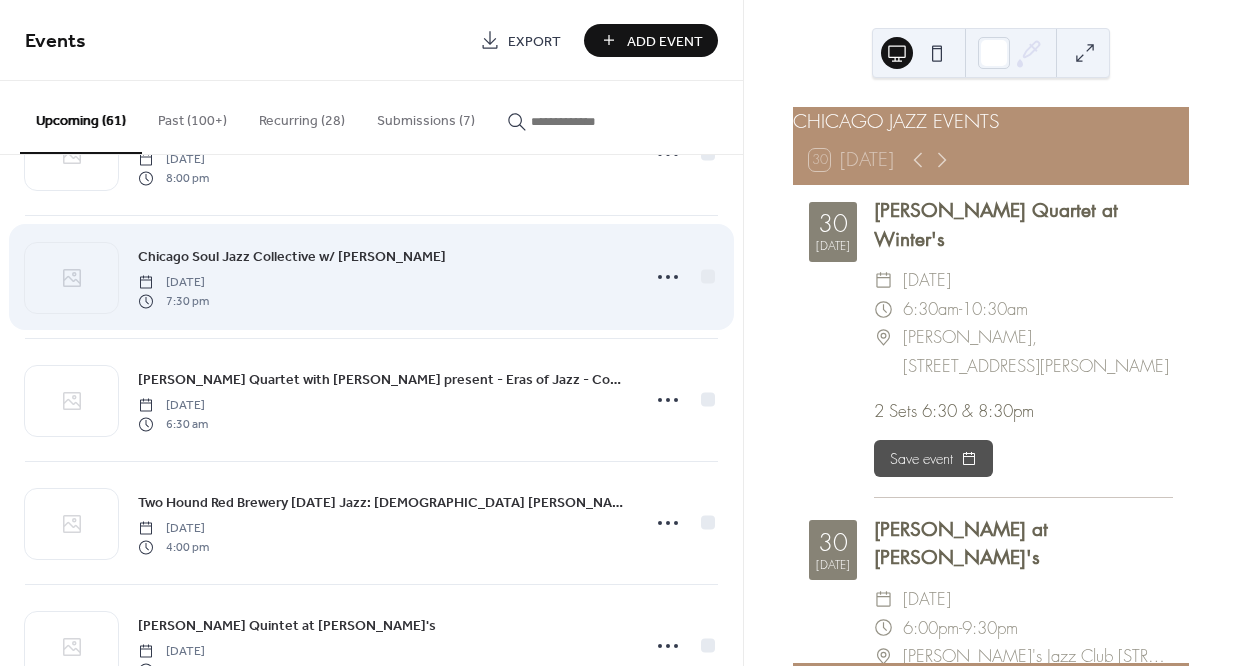 scroll, scrollTop: 1326, scrollLeft: 0, axis: vertical 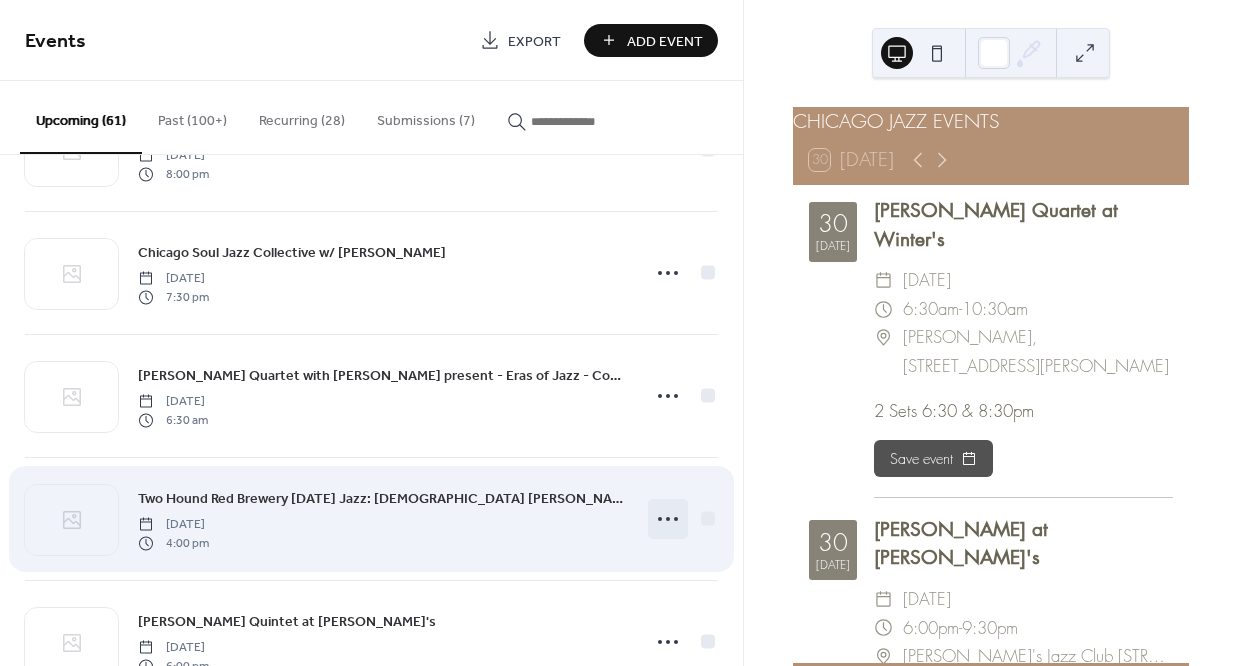 click 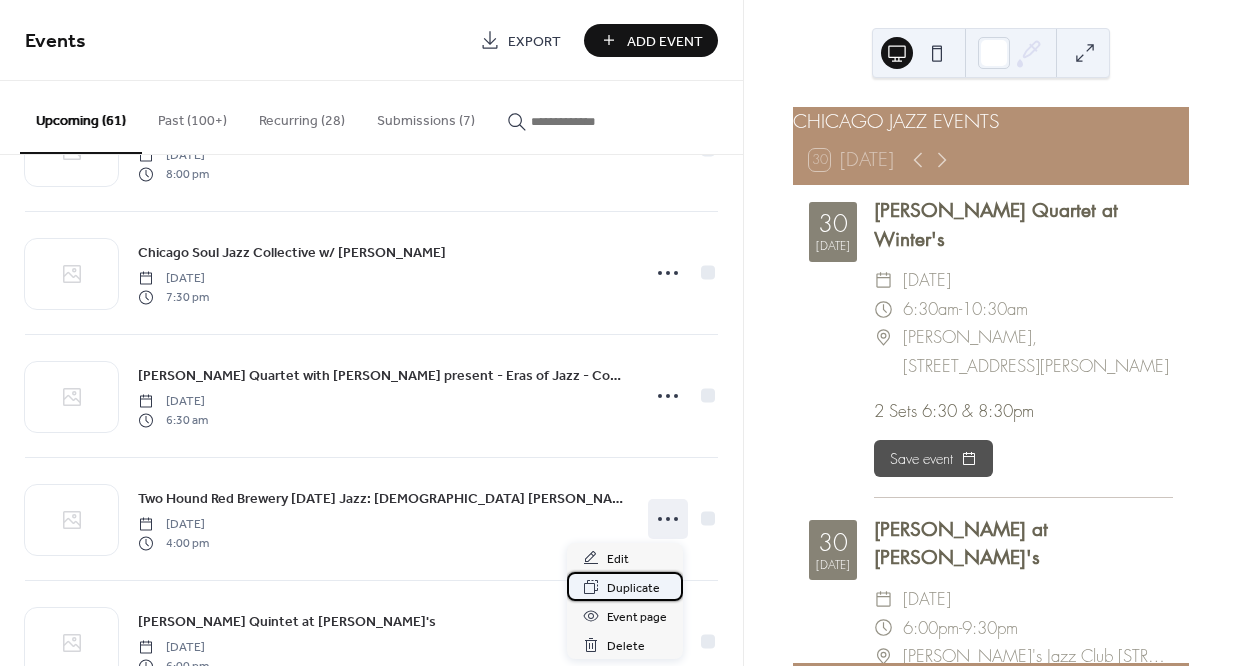click on "Duplicate" at bounding box center (633, 588) 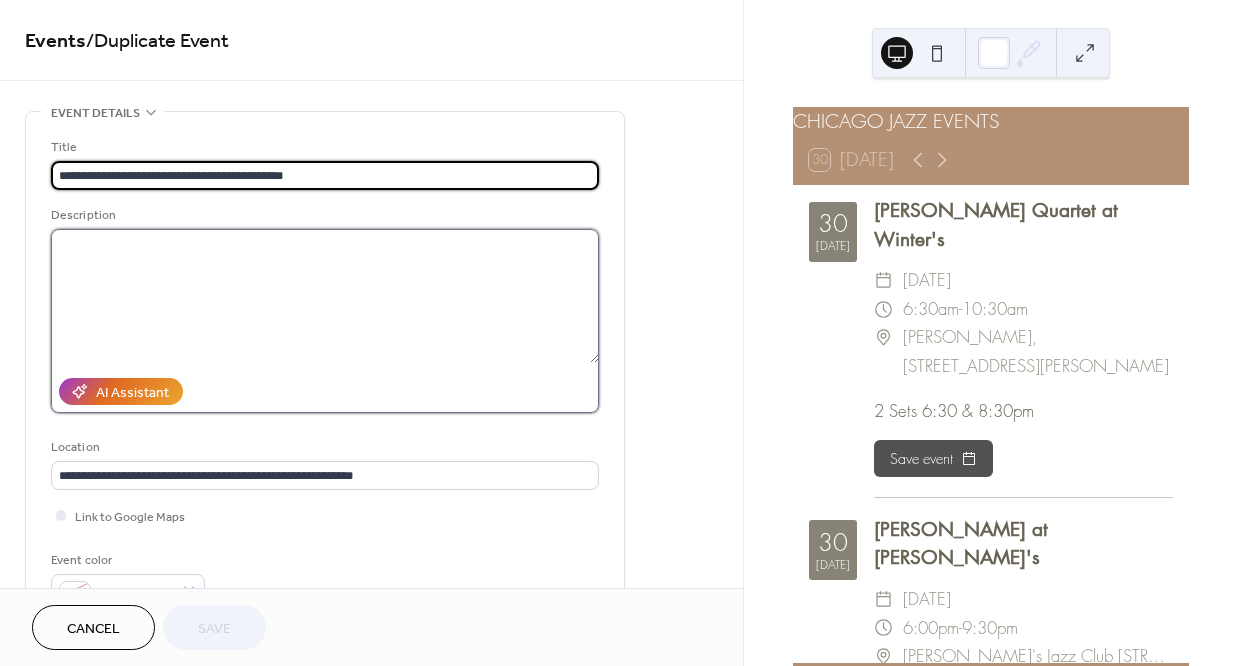 click at bounding box center (325, 296) 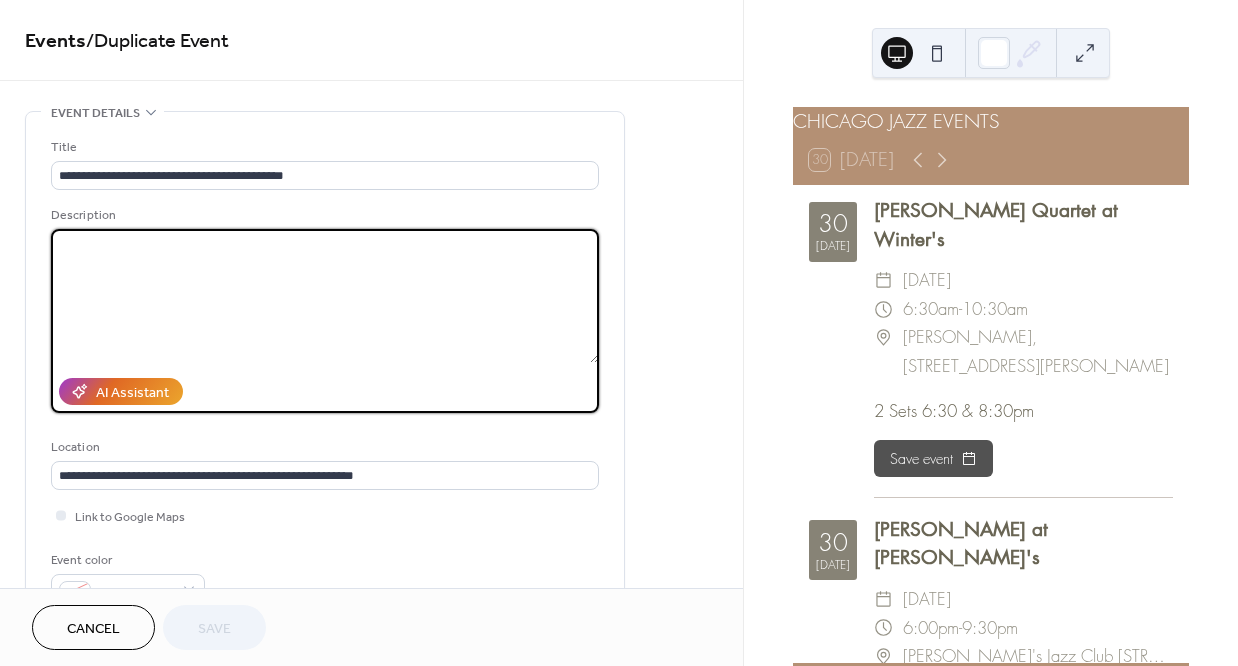 paste on "**********" 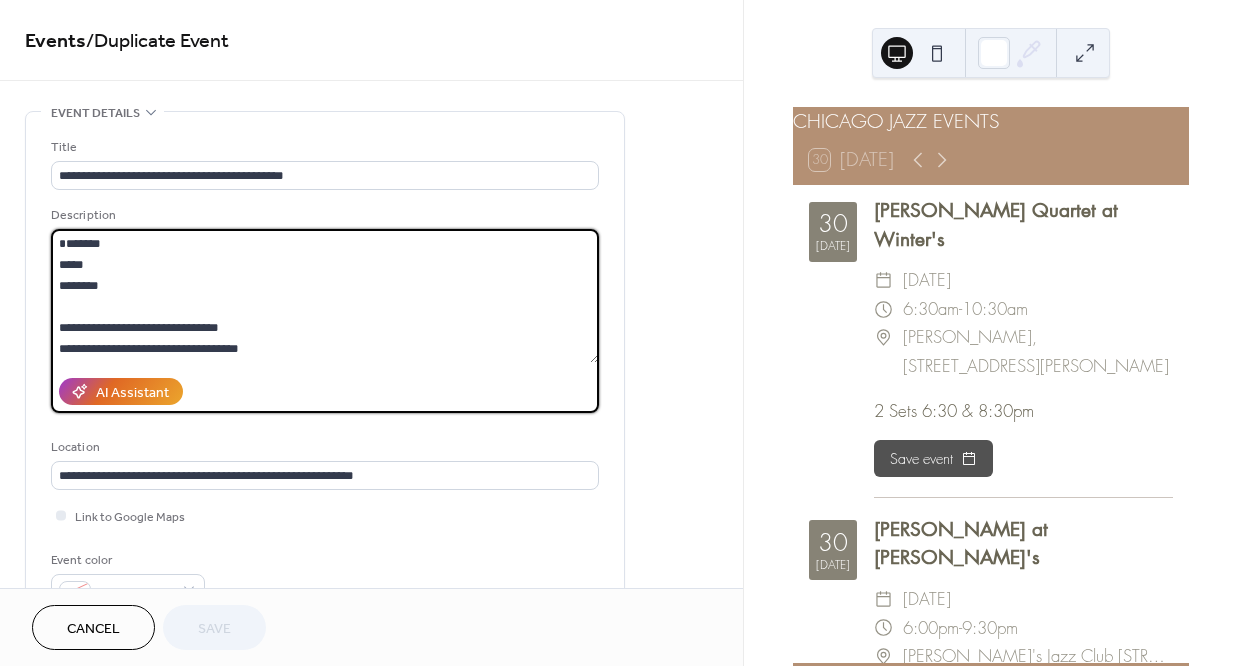 scroll, scrollTop: 126, scrollLeft: 0, axis: vertical 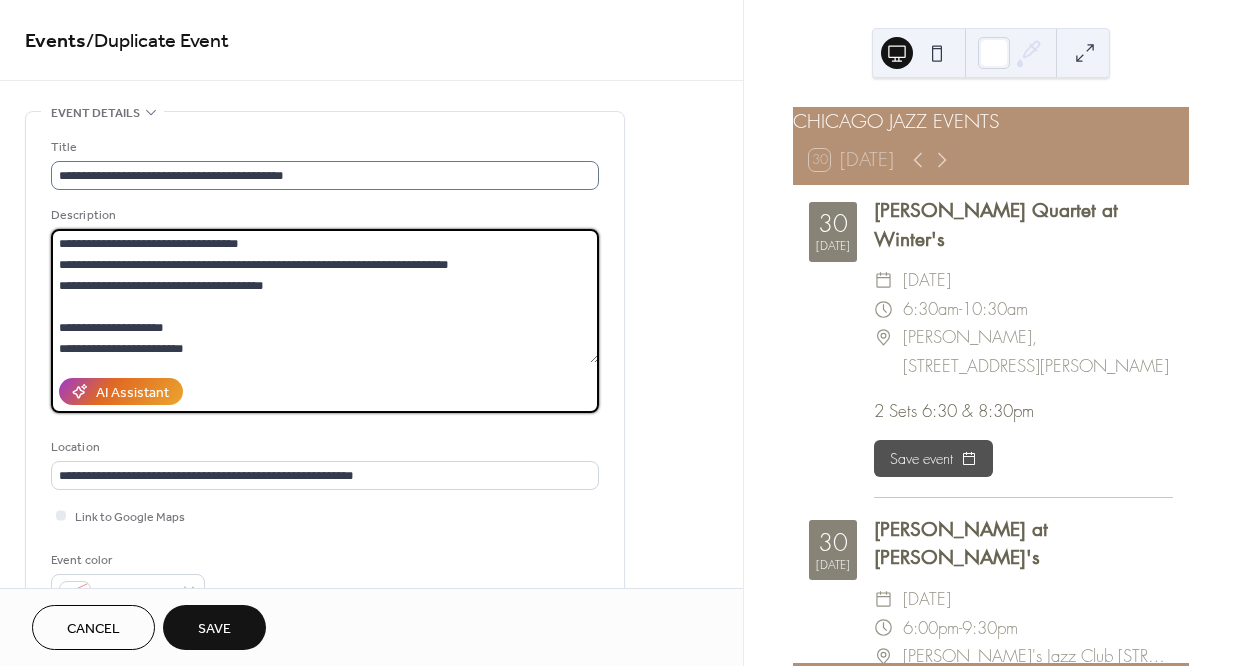 type on "**********" 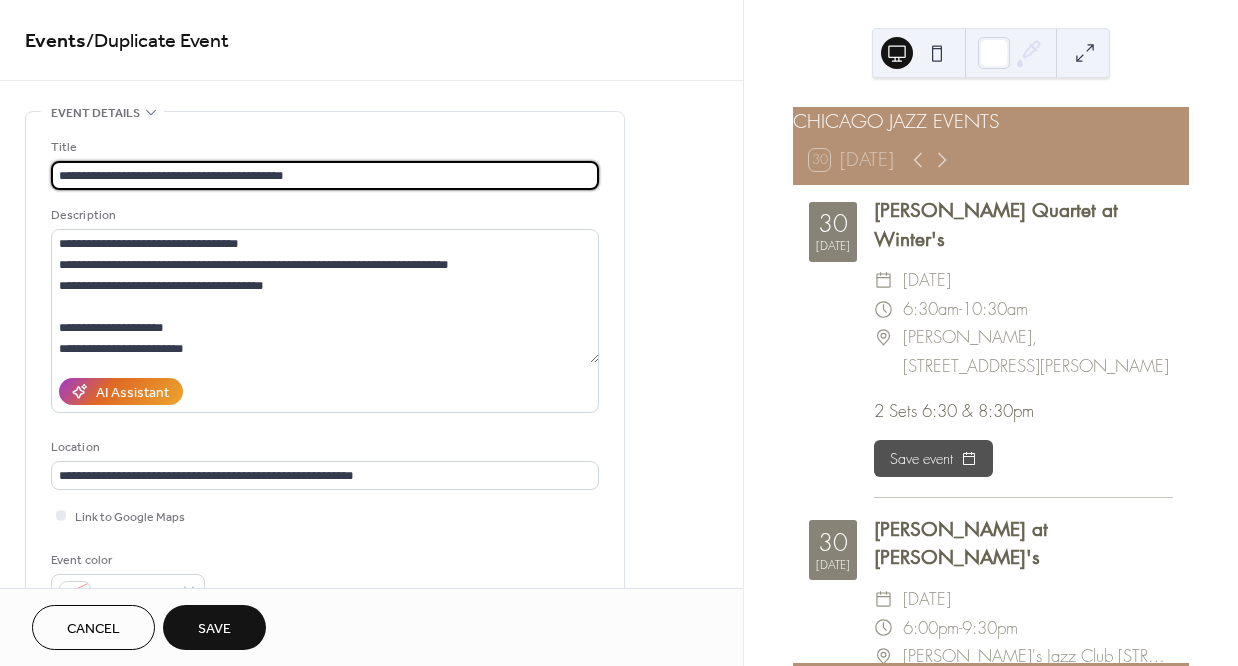 drag, startPoint x: 260, startPoint y: 178, endPoint x: 317, endPoint y: 176, distance: 57.035076 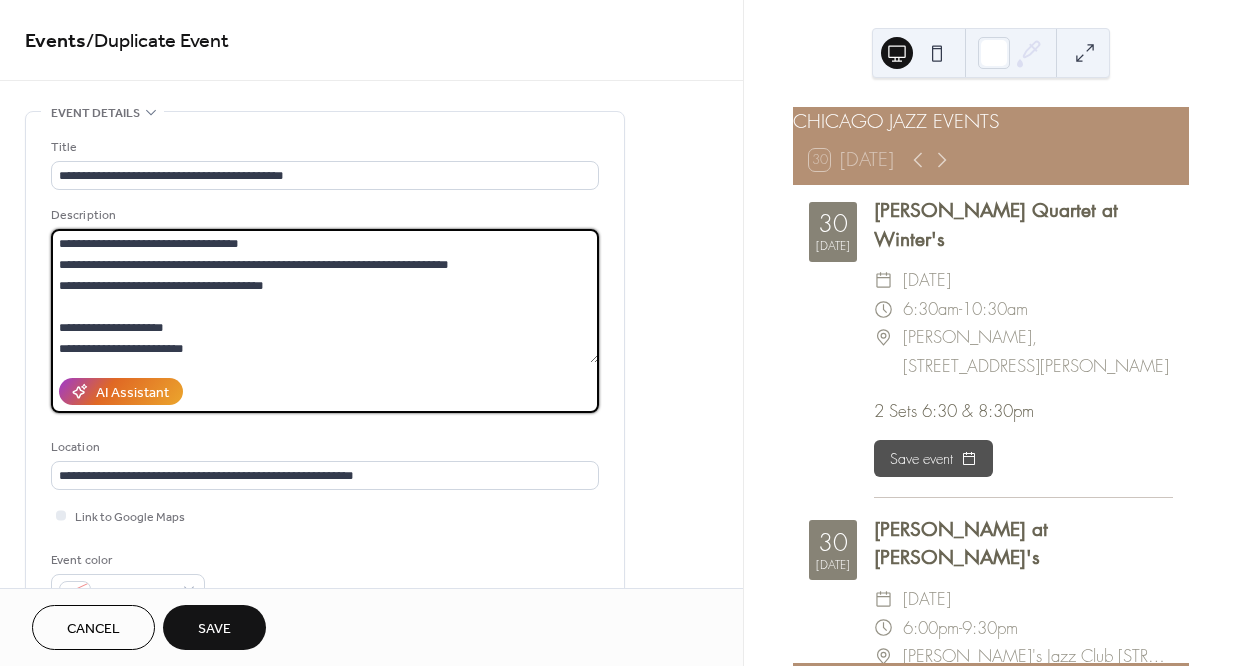 drag, startPoint x: 175, startPoint y: 269, endPoint x: 468, endPoint y: 265, distance: 293.0273 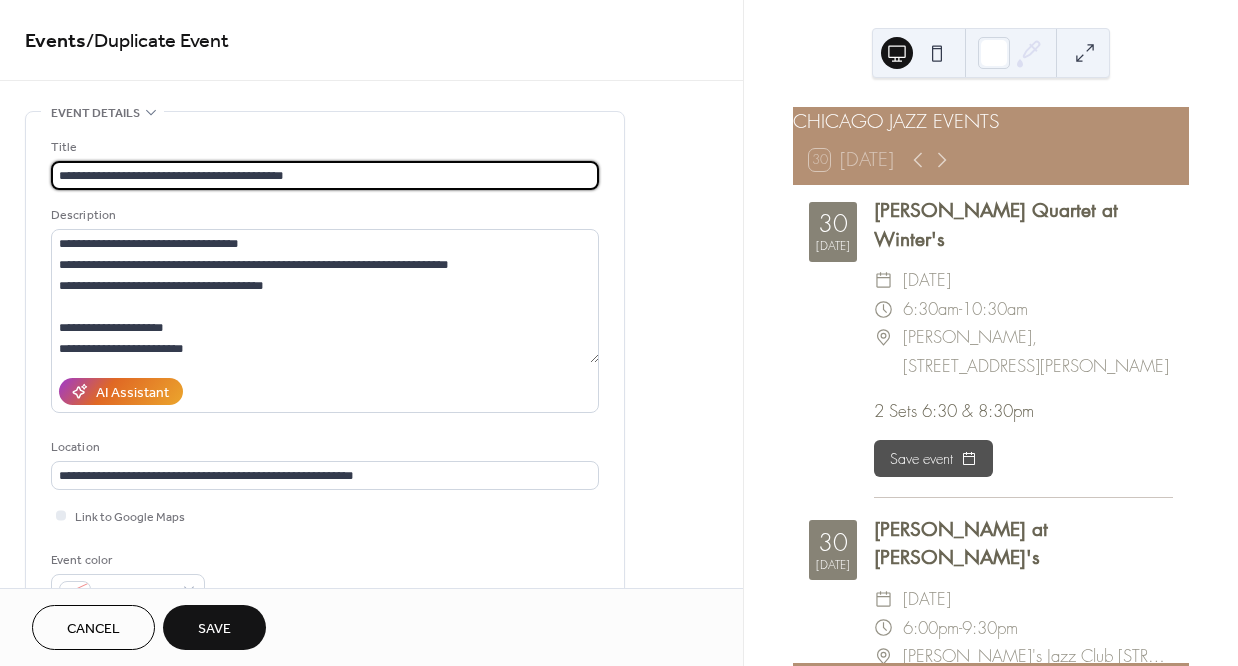 drag, startPoint x: 260, startPoint y: 178, endPoint x: 315, endPoint y: 180, distance: 55.03635 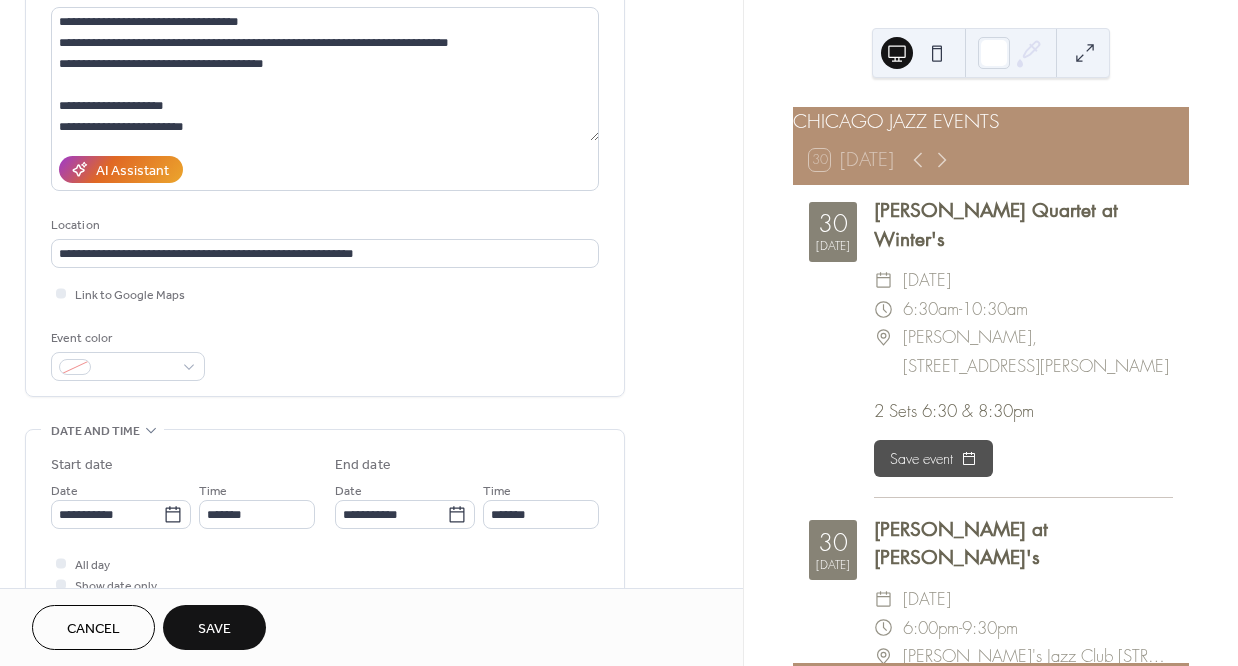 scroll, scrollTop: 266, scrollLeft: 0, axis: vertical 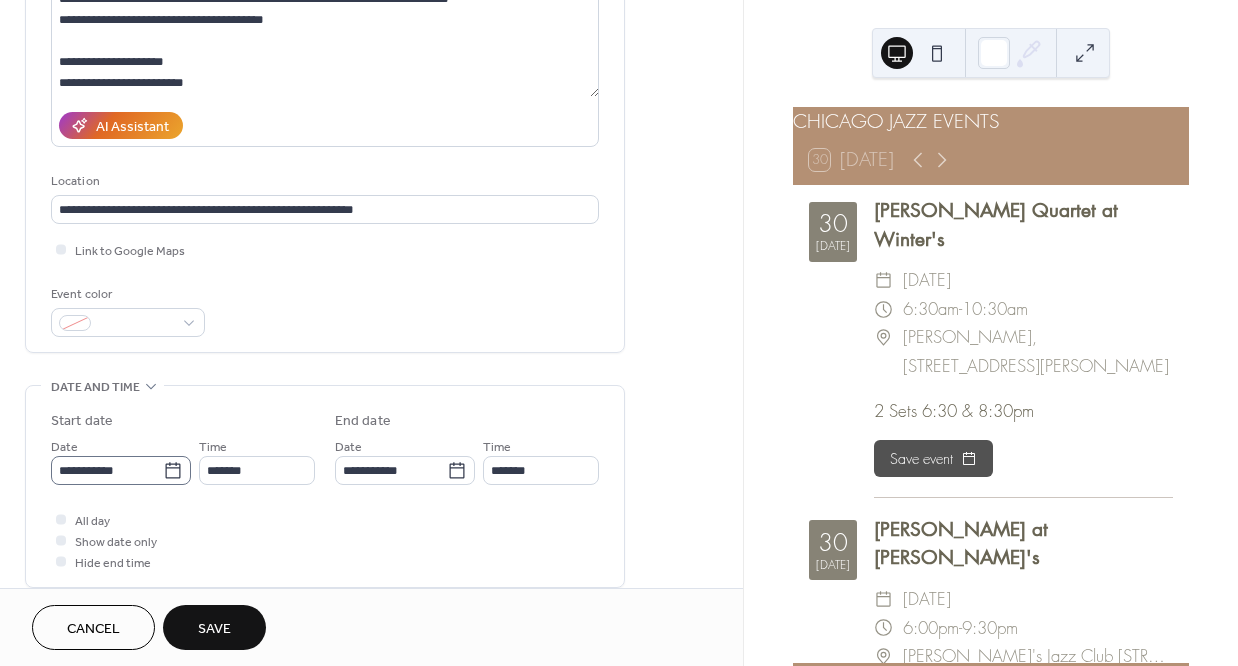 type on "**********" 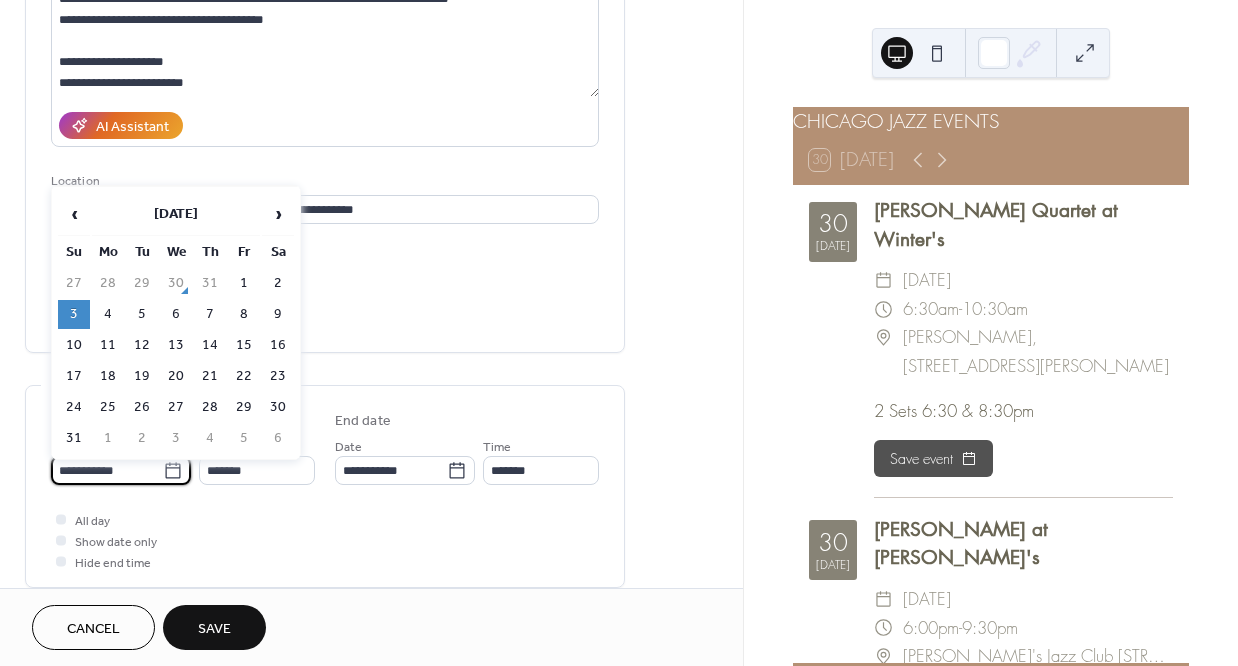 click on "**********" at bounding box center [107, 470] 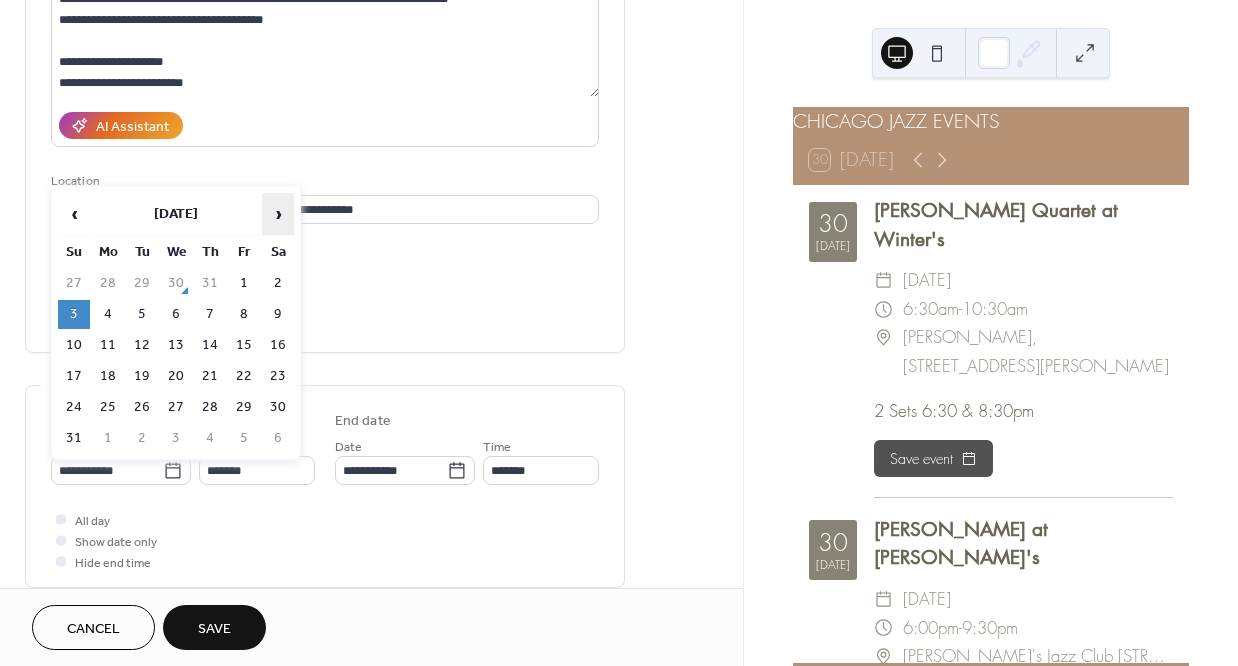 click on "›" at bounding box center [278, 214] 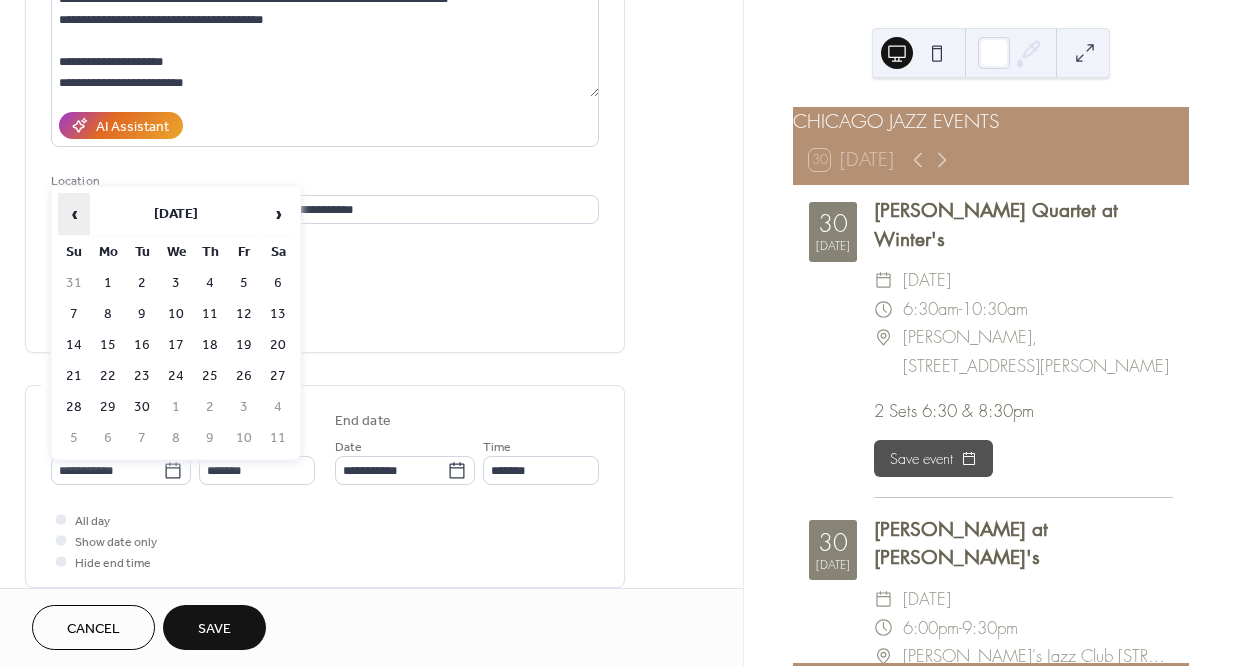 click on "‹" at bounding box center (74, 214) 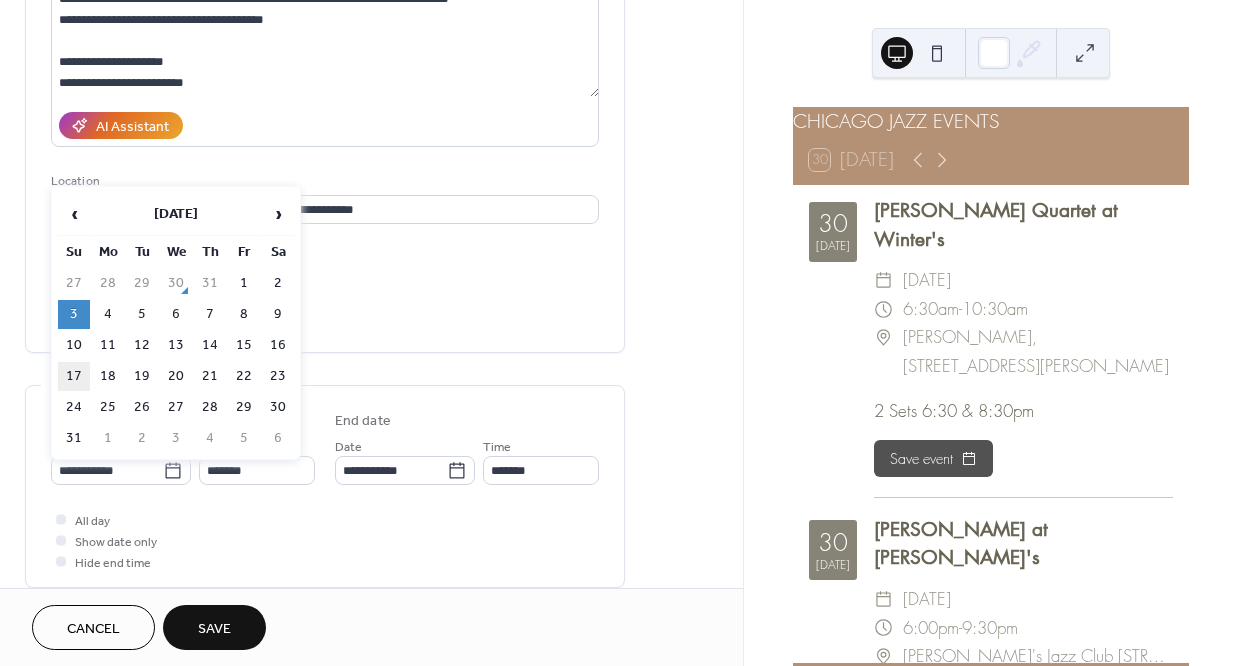 click on "17" at bounding box center [74, 376] 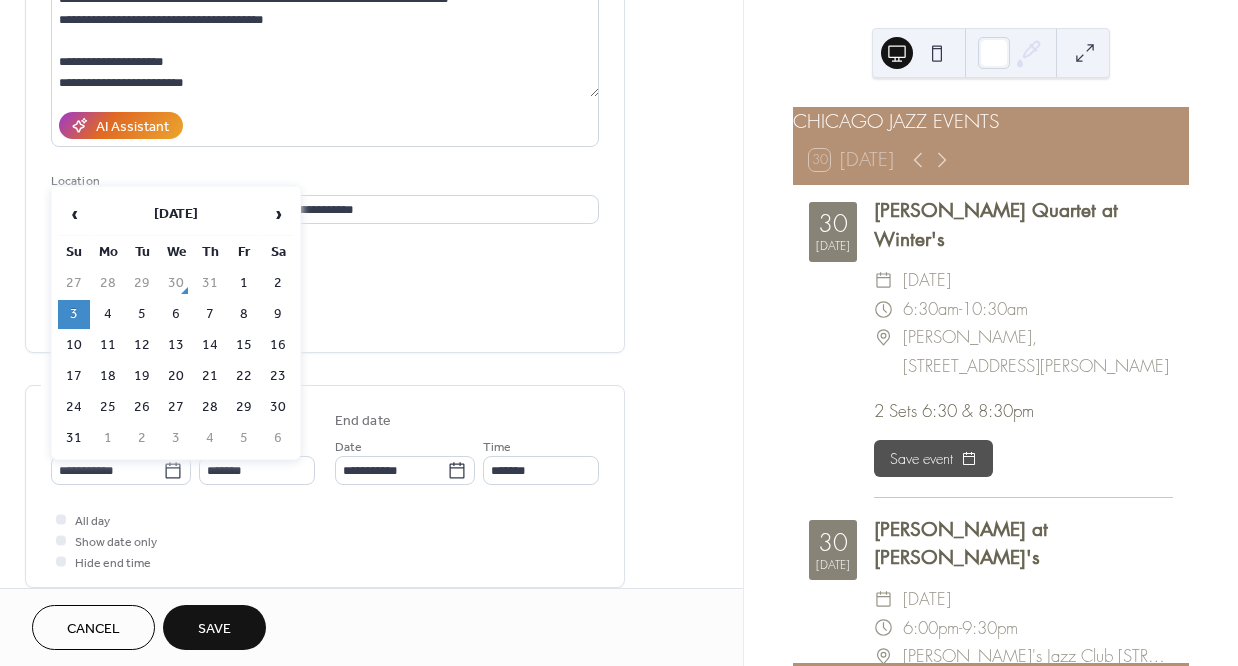 type on "**********" 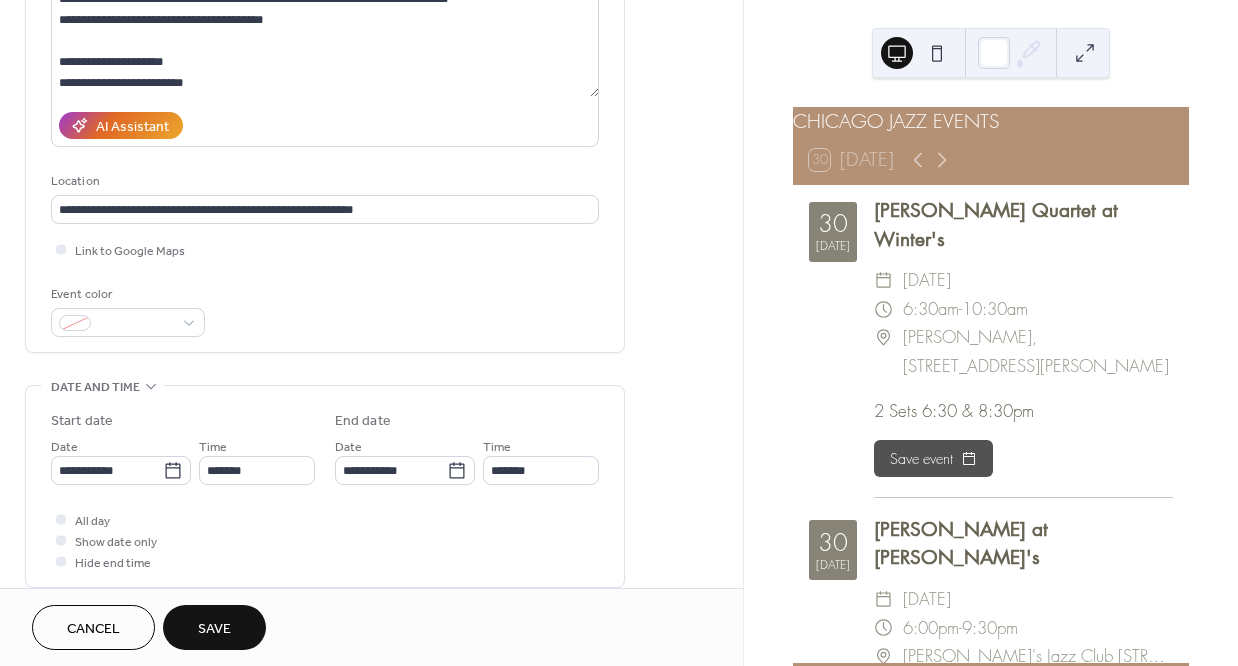 click on "Save" at bounding box center [214, 629] 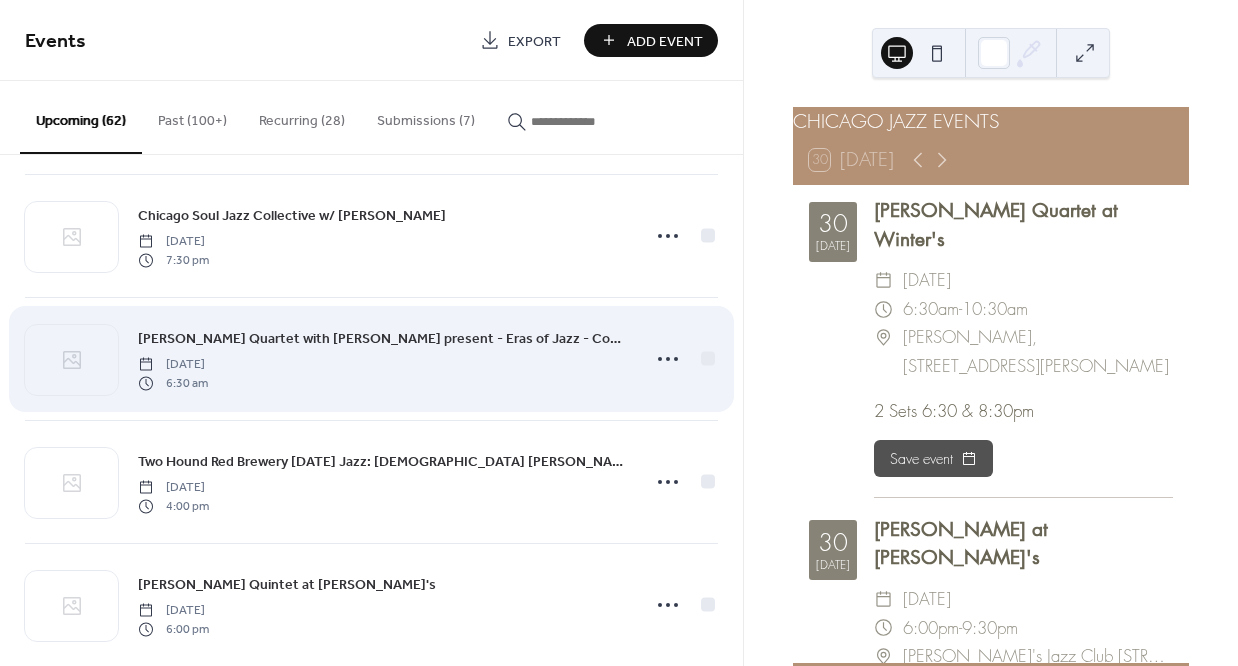 scroll, scrollTop: 1422, scrollLeft: 0, axis: vertical 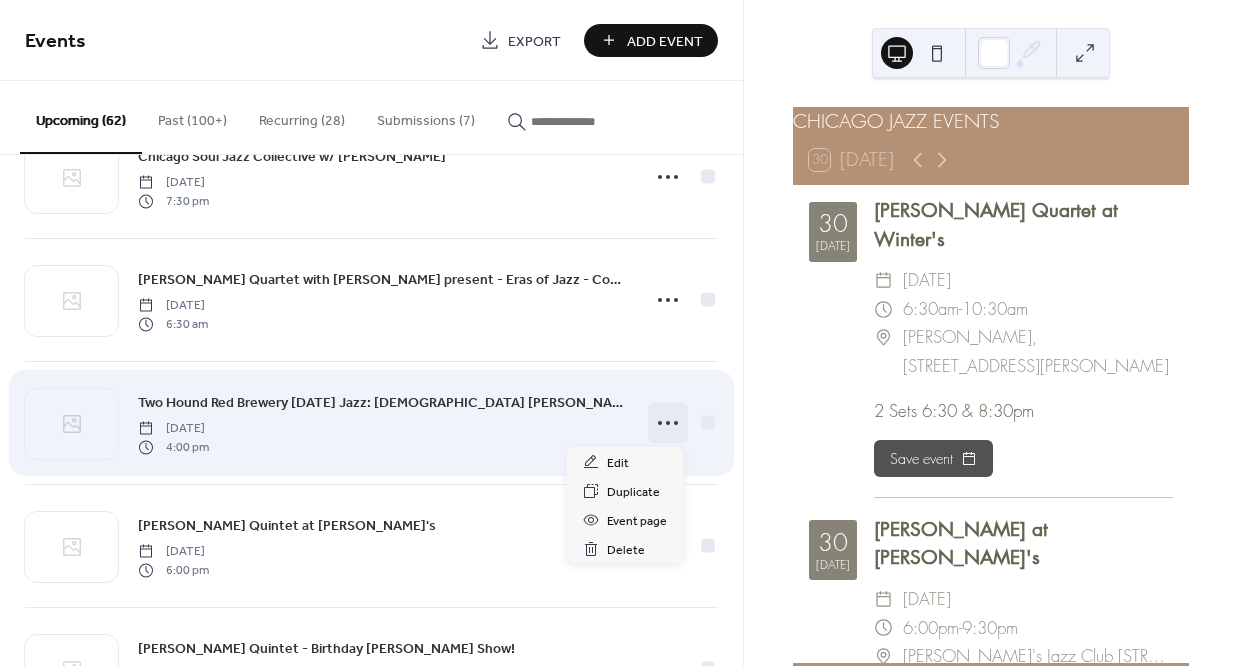 click 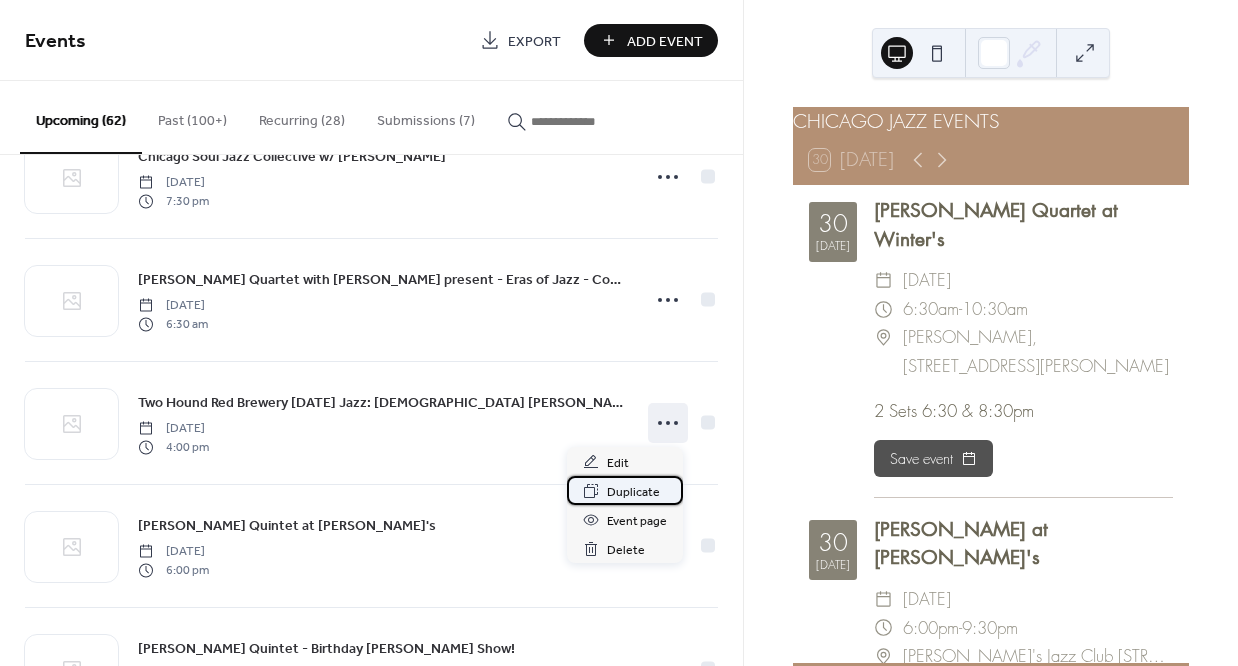 click on "Duplicate" at bounding box center [633, 492] 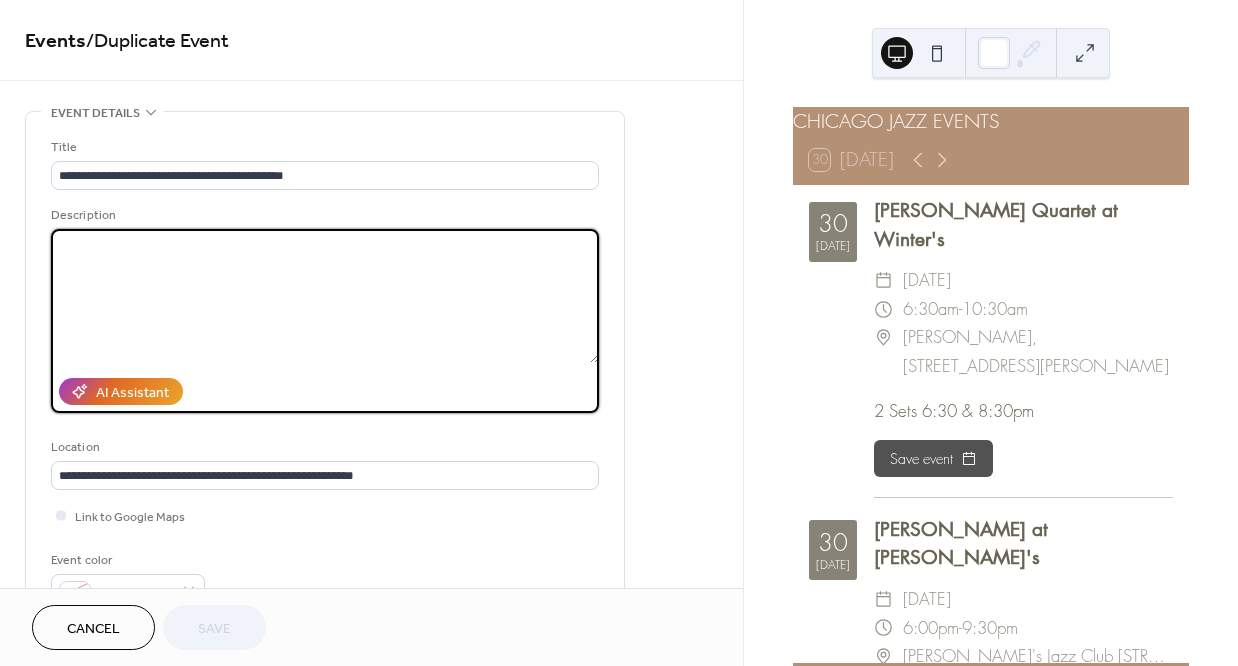 click at bounding box center [325, 296] 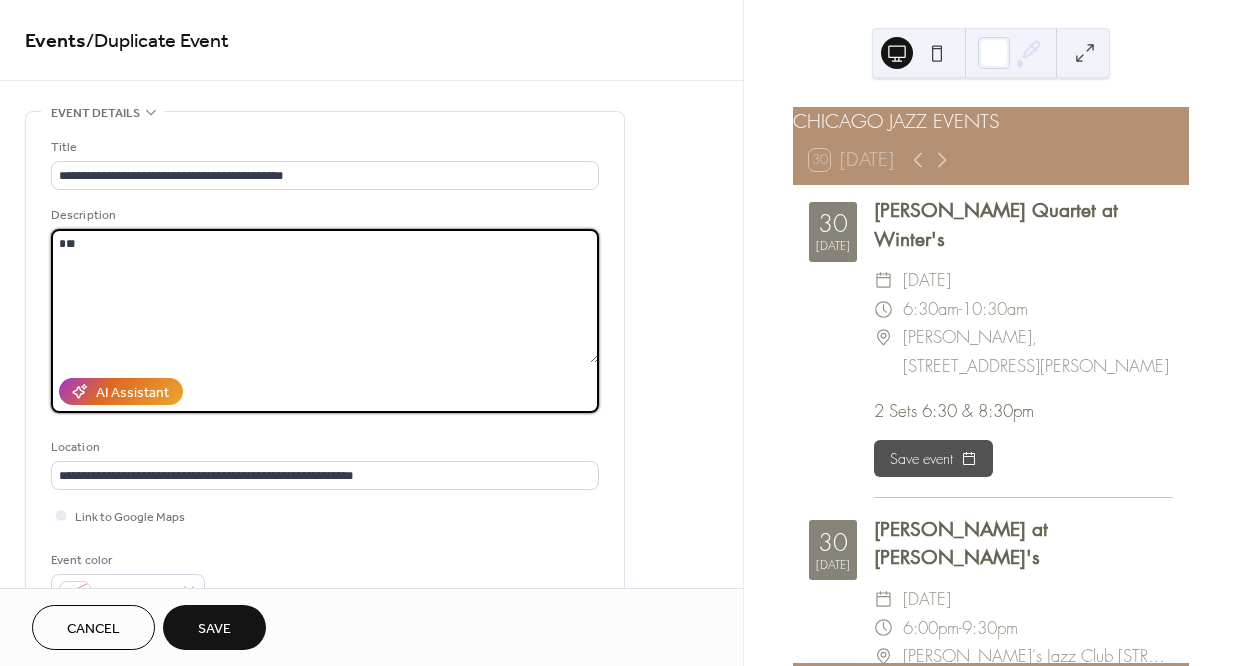 type on "*" 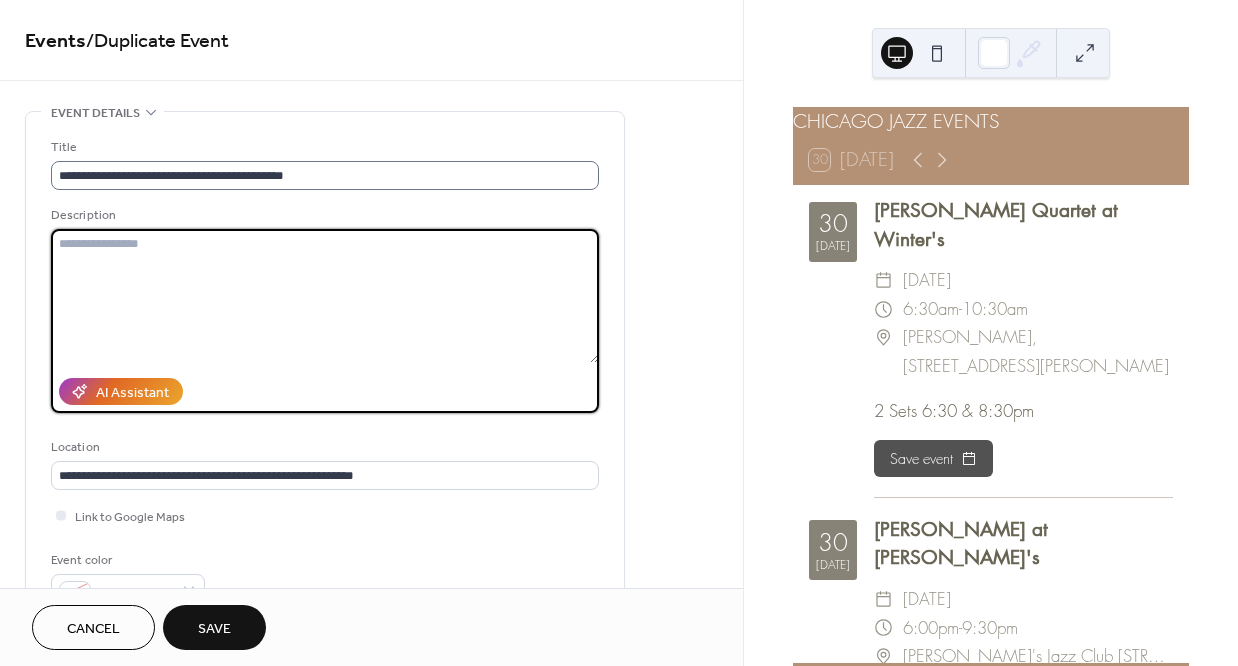 type 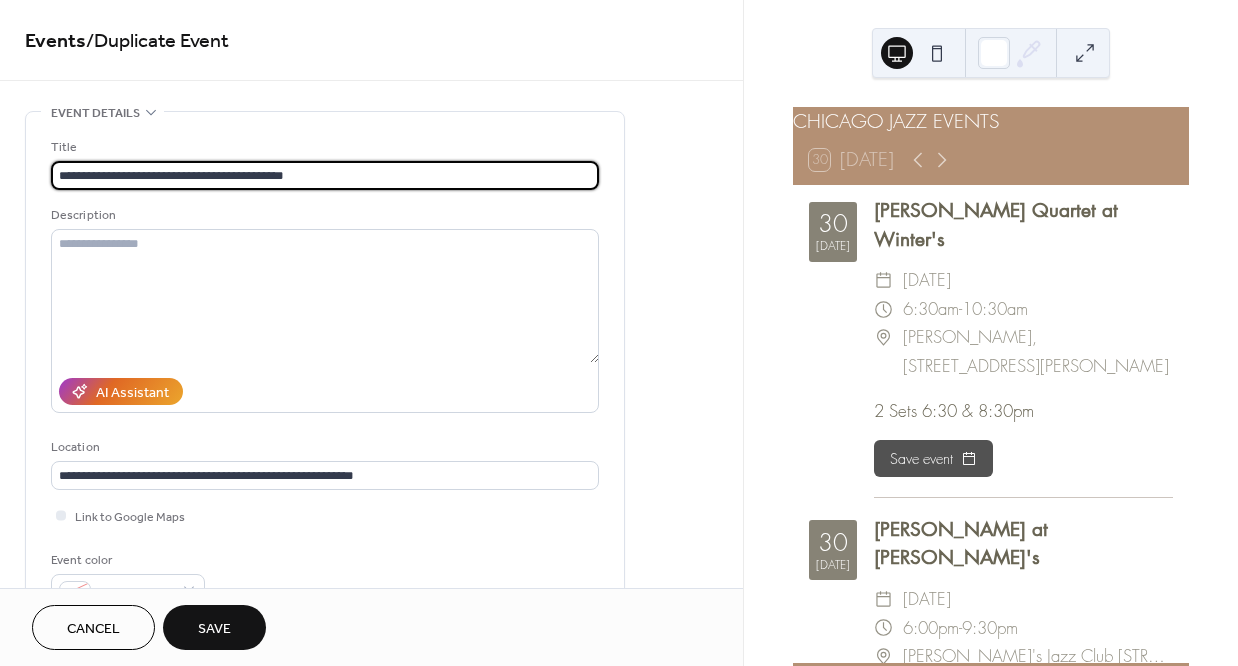 drag, startPoint x: 260, startPoint y: 175, endPoint x: 318, endPoint y: 184, distance: 58.694122 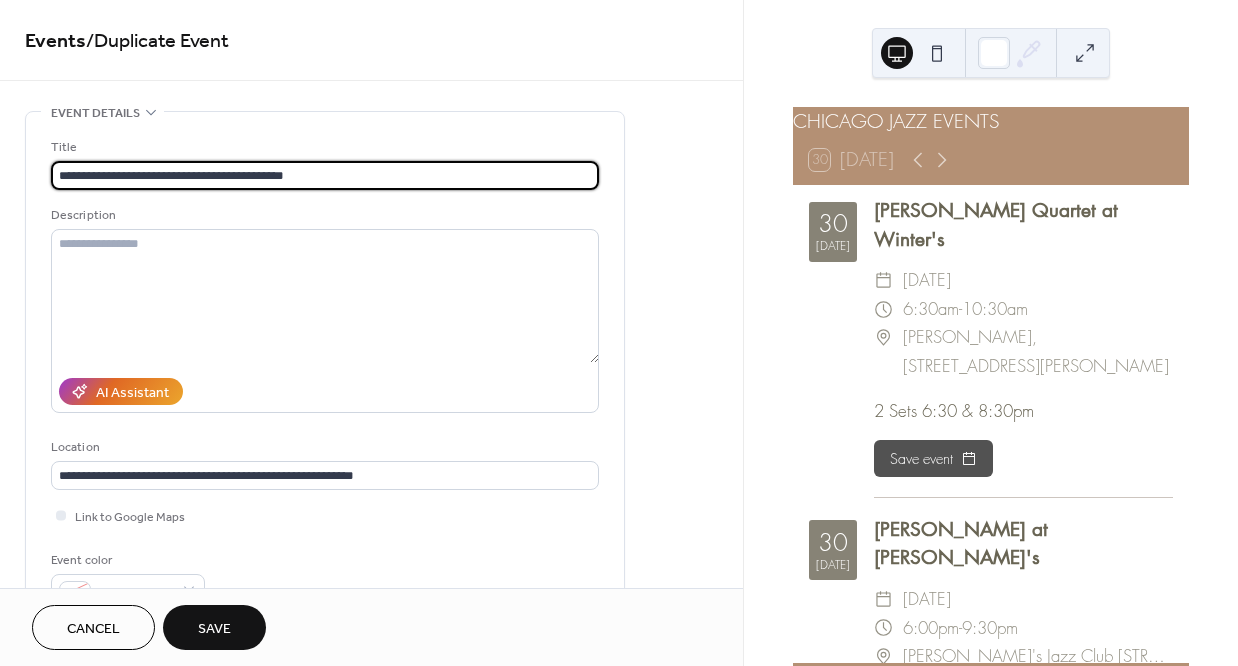 click on "**********" at bounding box center [325, 175] 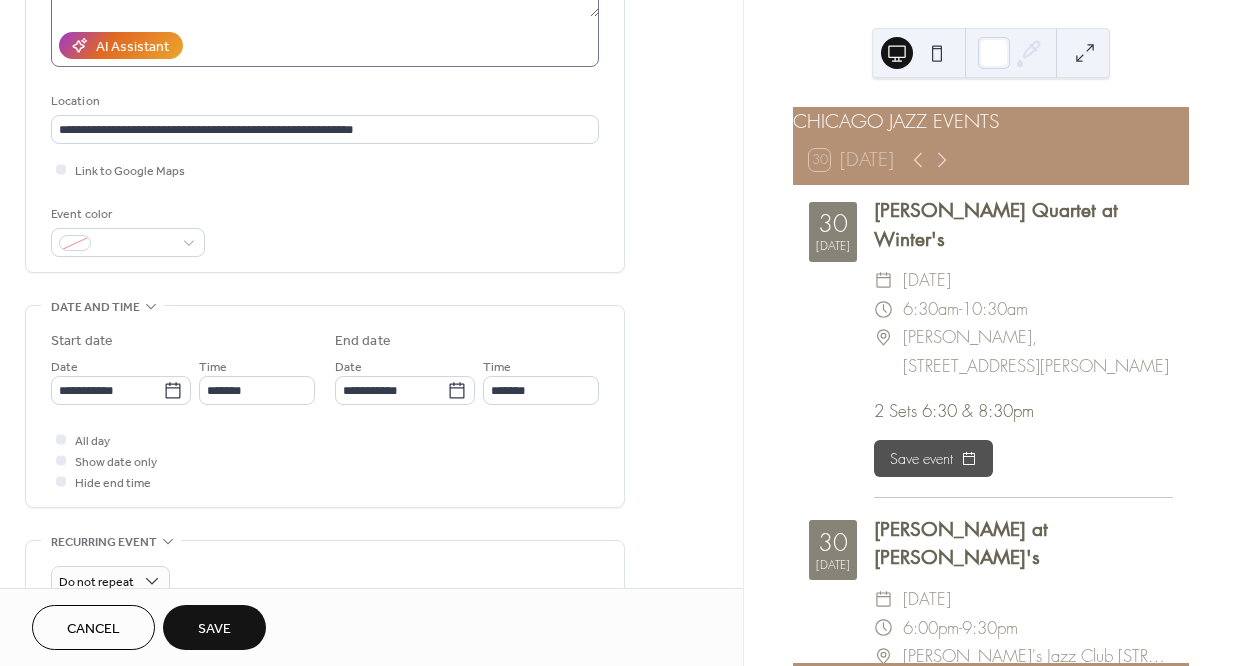 scroll, scrollTop: 474, scrollLeft: 0, axis: vertical 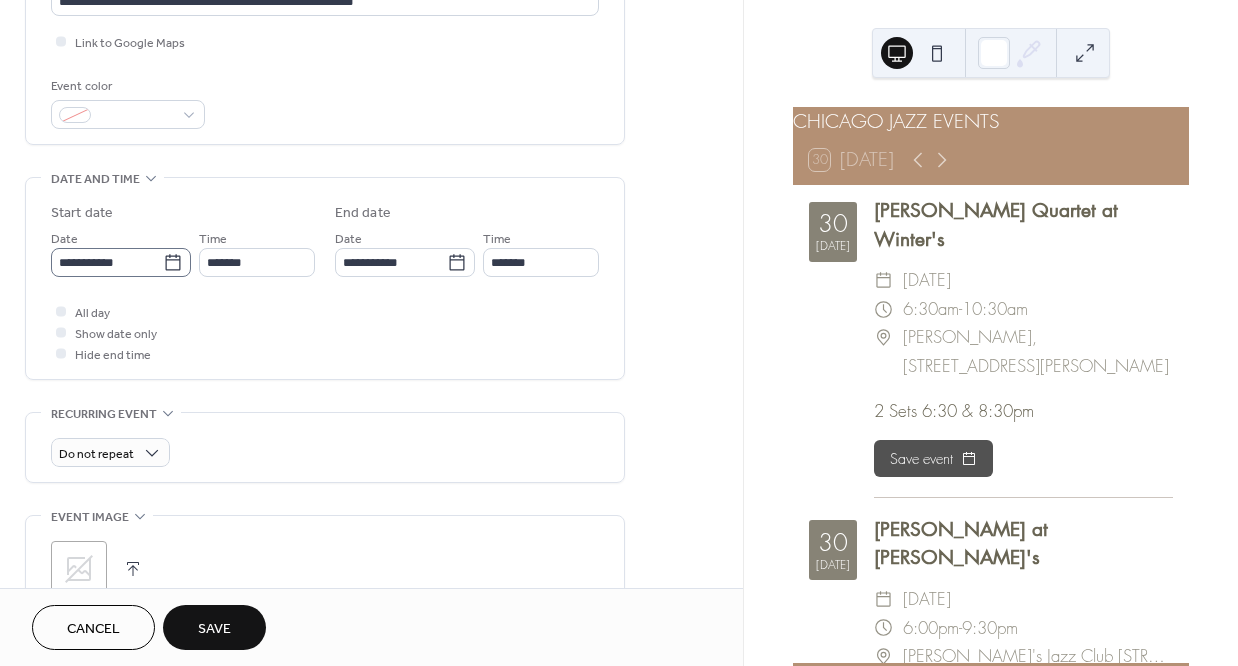 type on "**********" 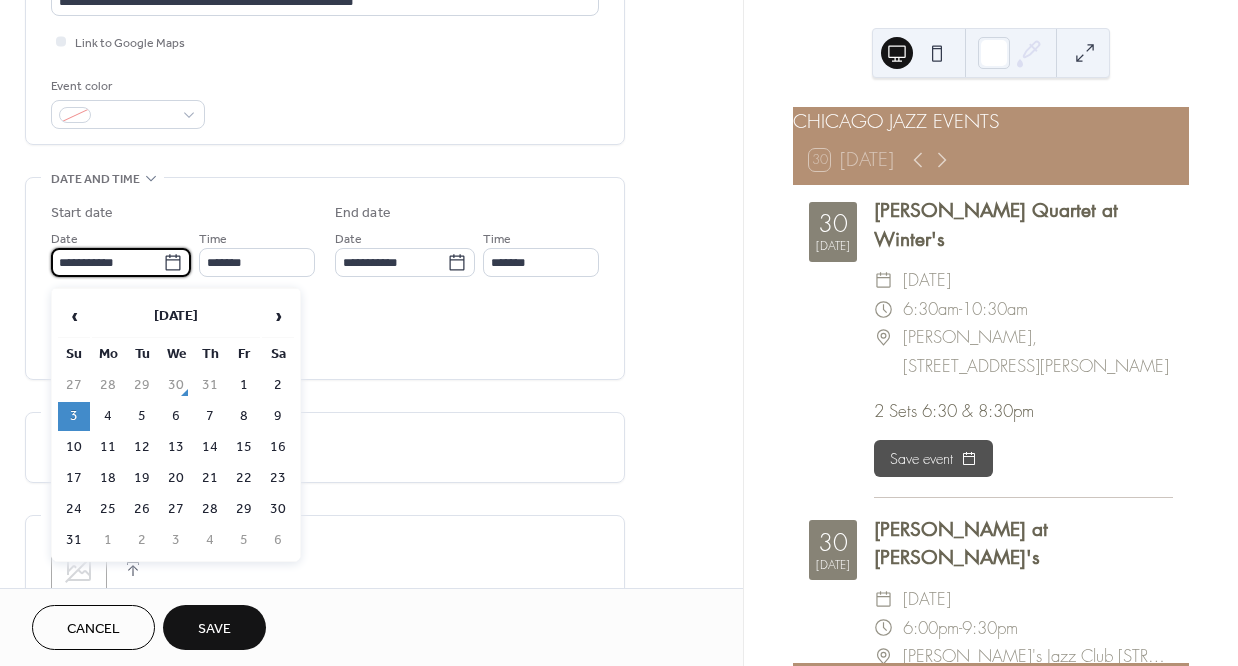 click on "**********" at bounding box center (107, 262) 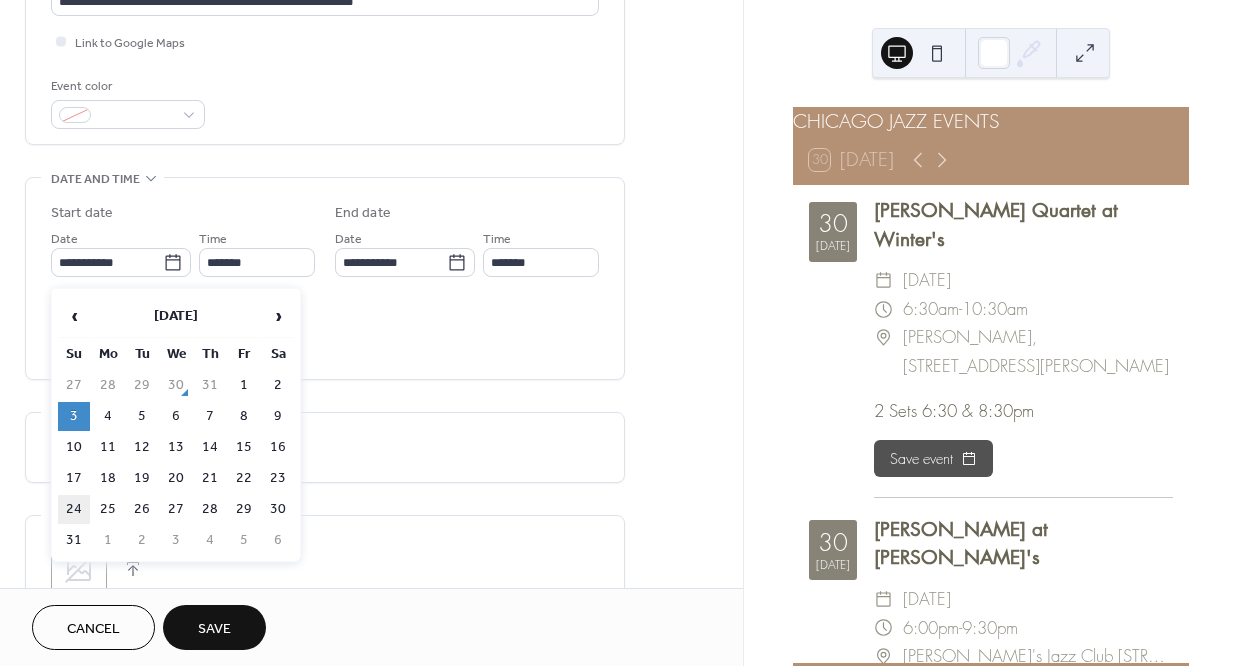 click on "24" at bounding box center [74, 509] 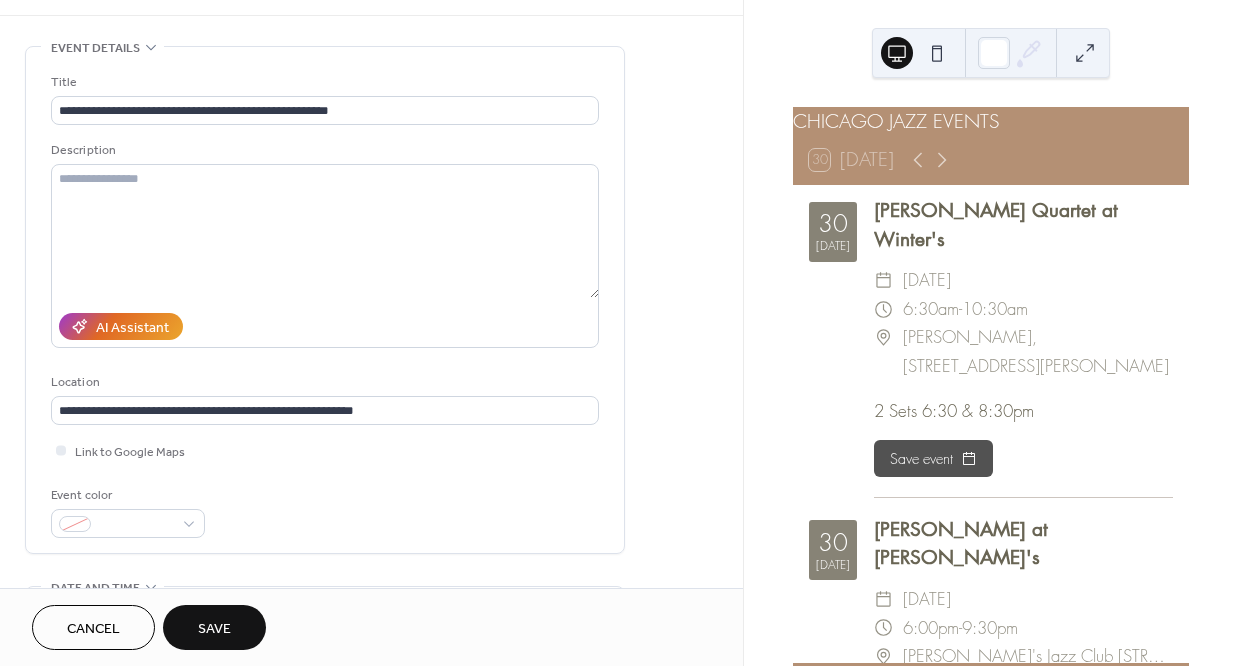 scroll, scrollTop: 325, scrollLeft: 0, axis: vertical 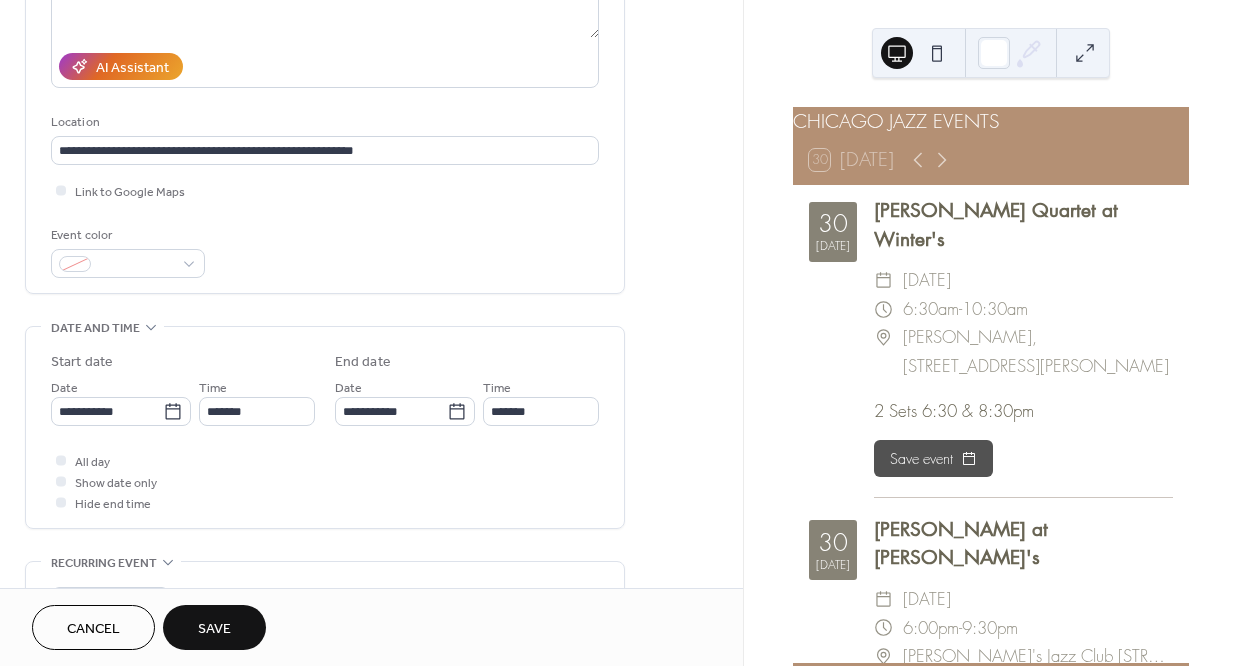 click on "Save" at bounding box center [214, 629] 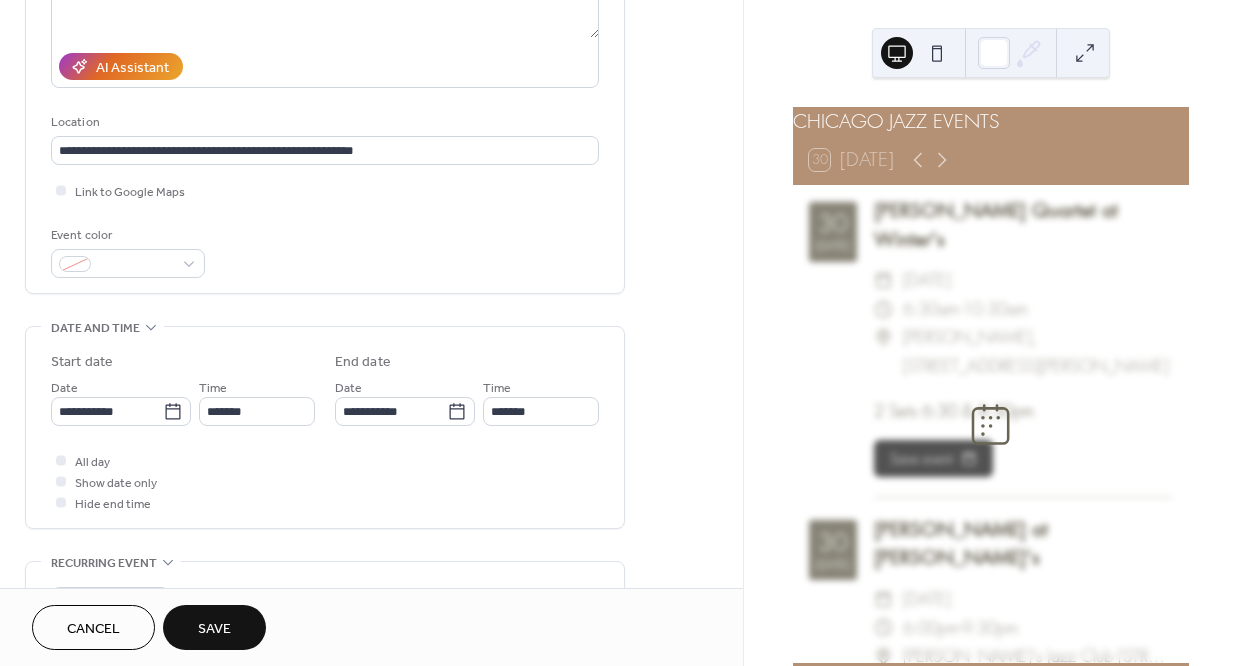 drag, startPoint x: 512, startPoint y: 238, endPoint x: 932, endPoint y: 186, distance: 423.20682 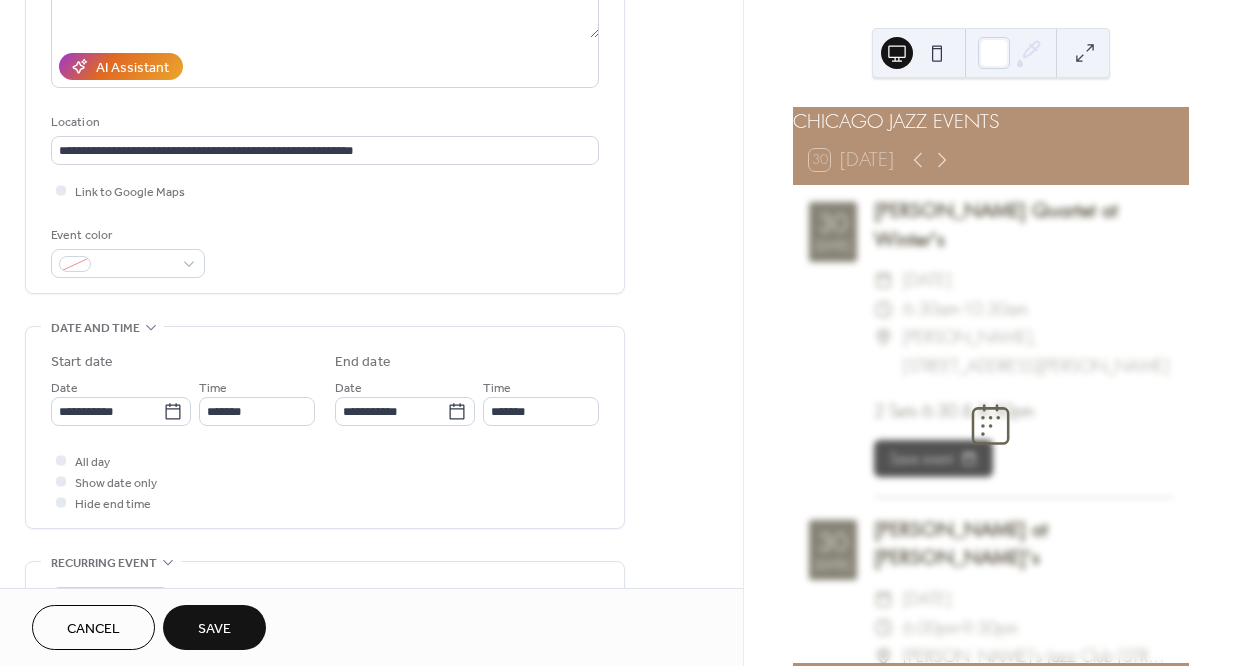 click on "Event color" at bounding box center (325, 251) 